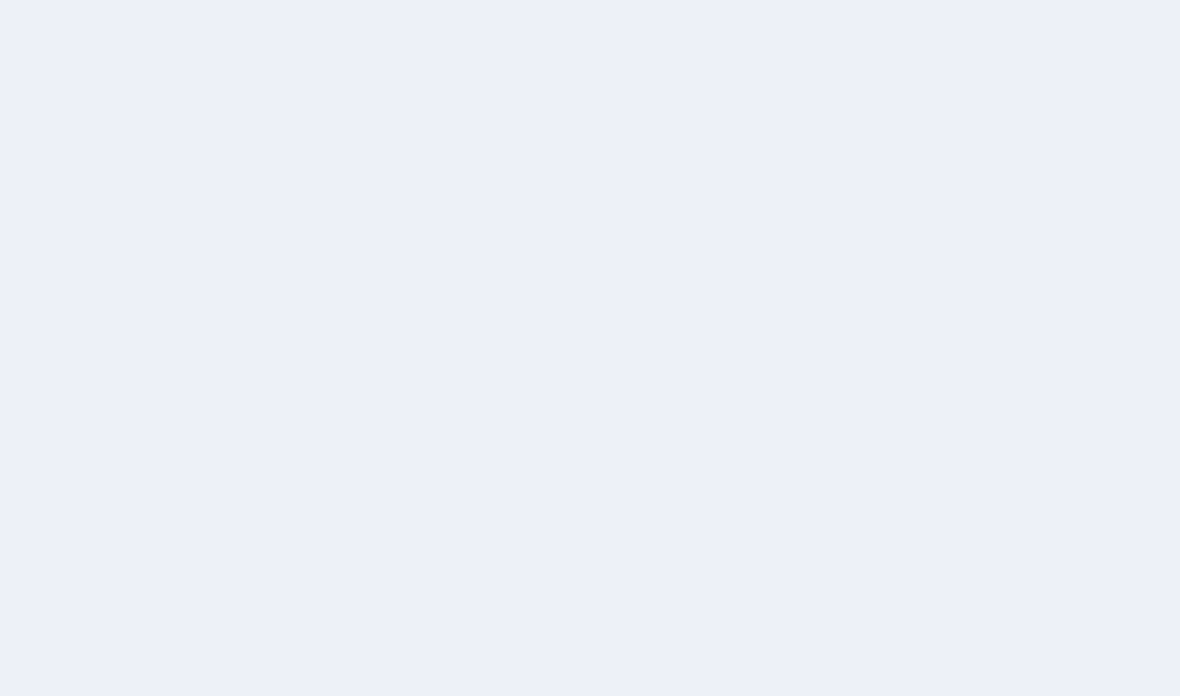 scroll, scrollTop: 0, scrollLeft: 0, axis: both 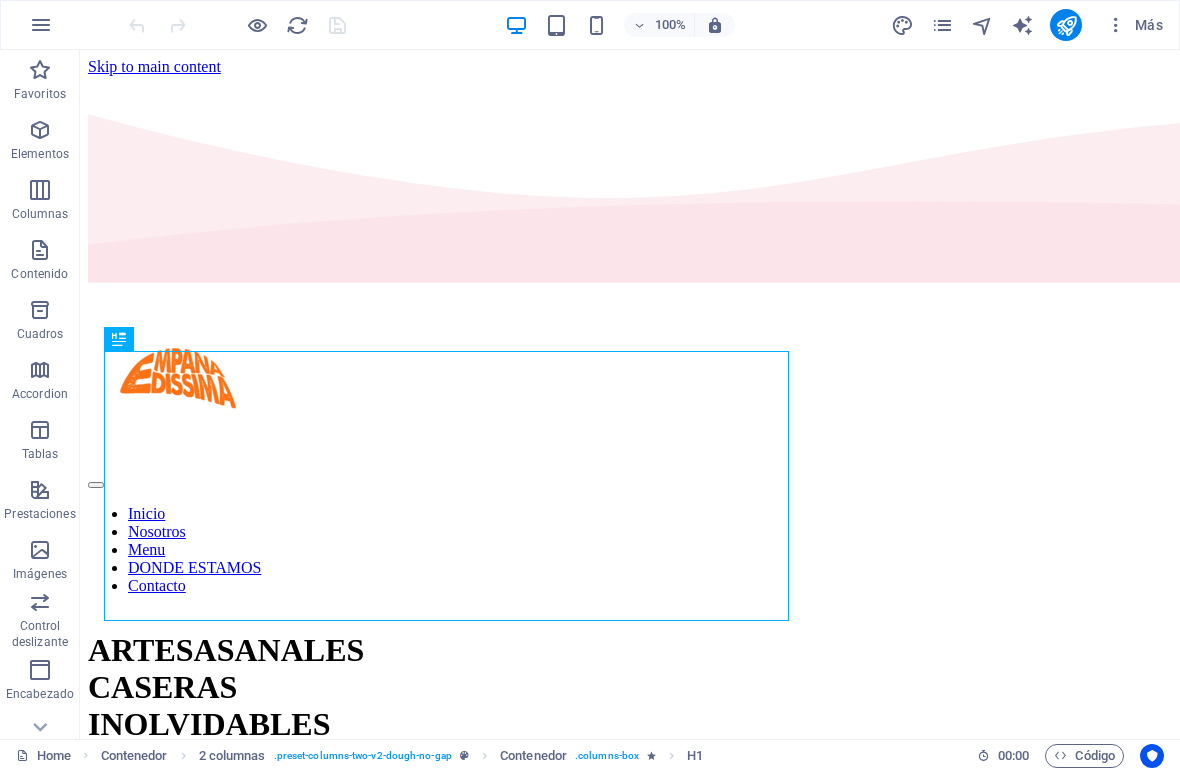 click on "100%" at bounding box center (659, 25) 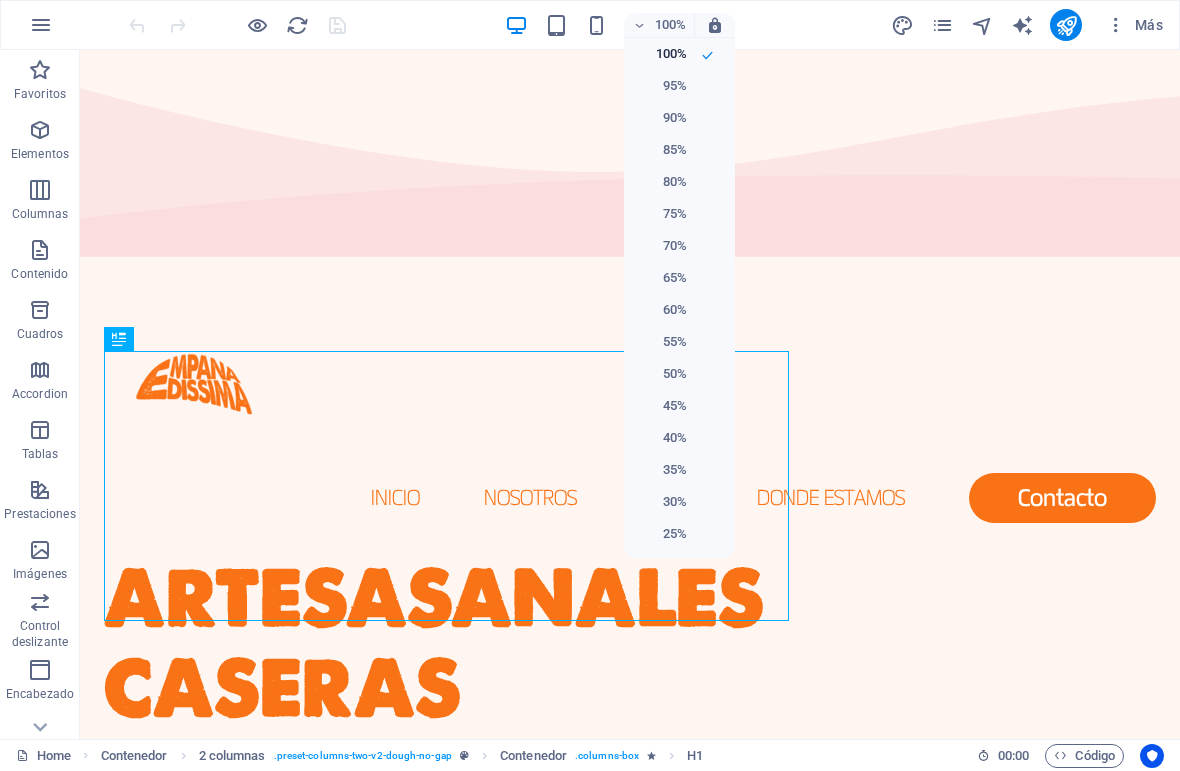 click on "75%" at bounding box center [679, 214] 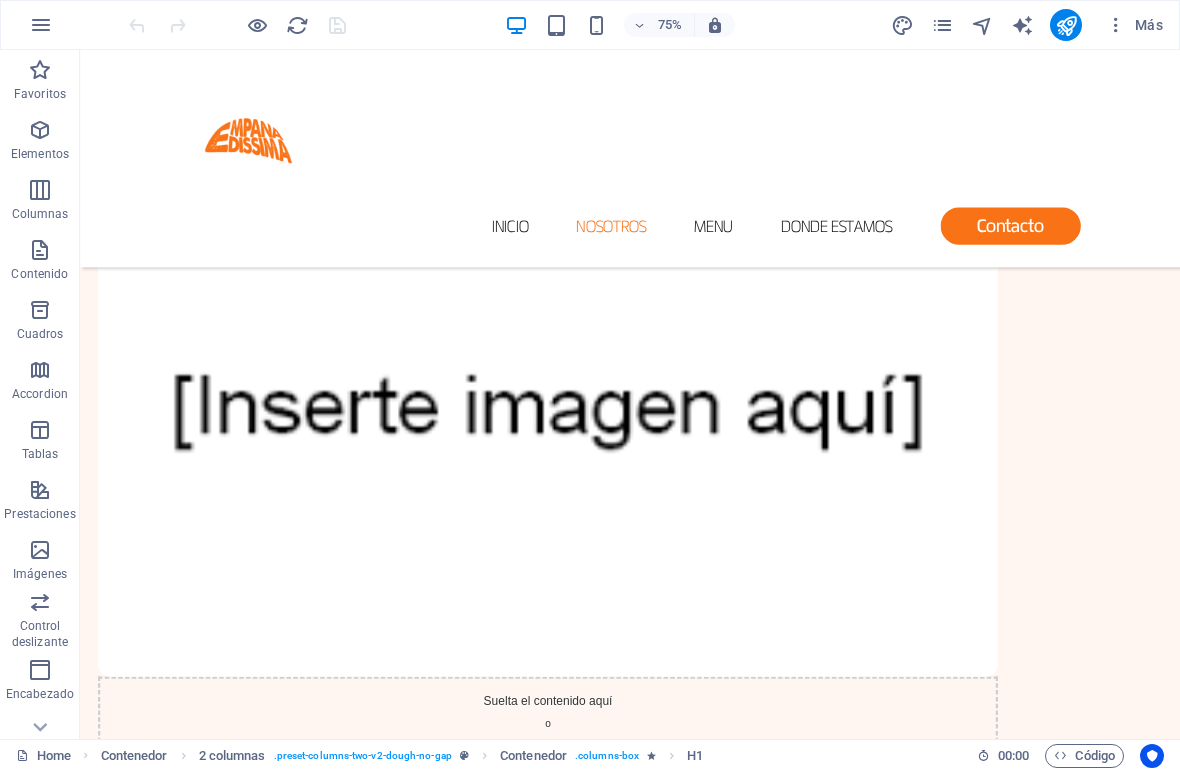 scroll, scrollTop: 1986, scrollLeft: 0, axis: vertical 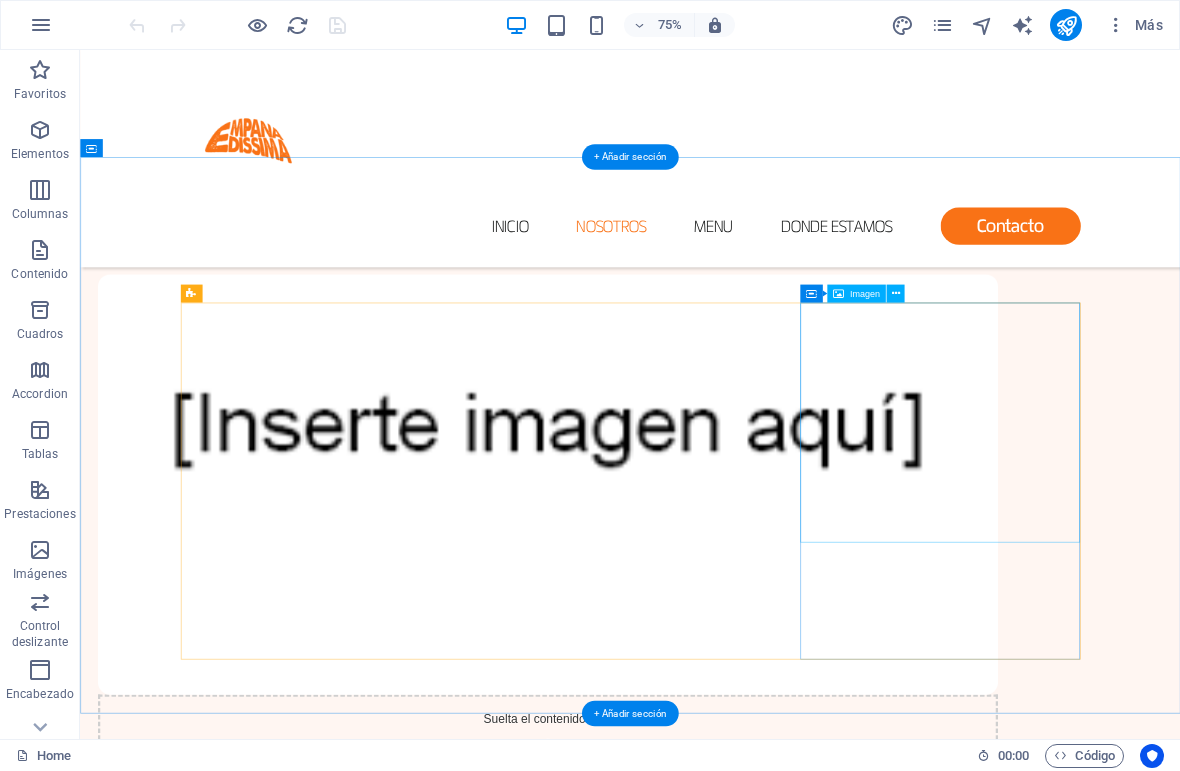 click at bounding box center [400, 2509] 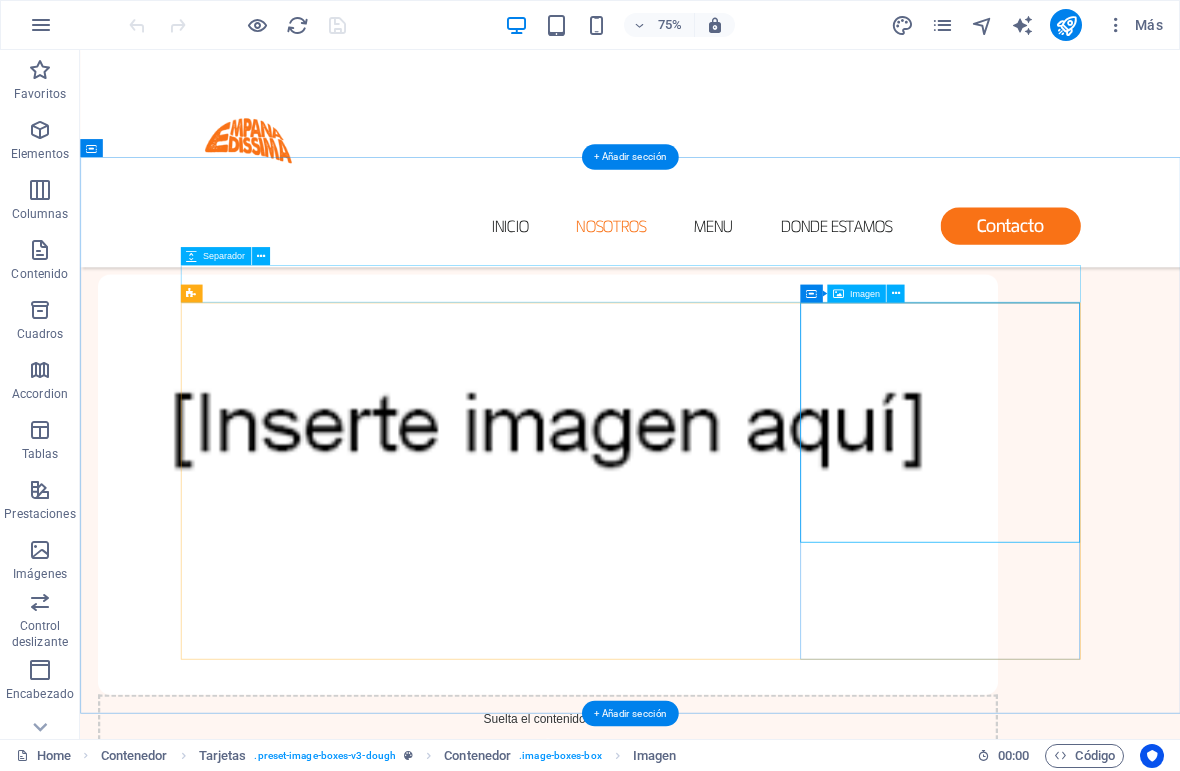 click at bounding box center (895, 294) 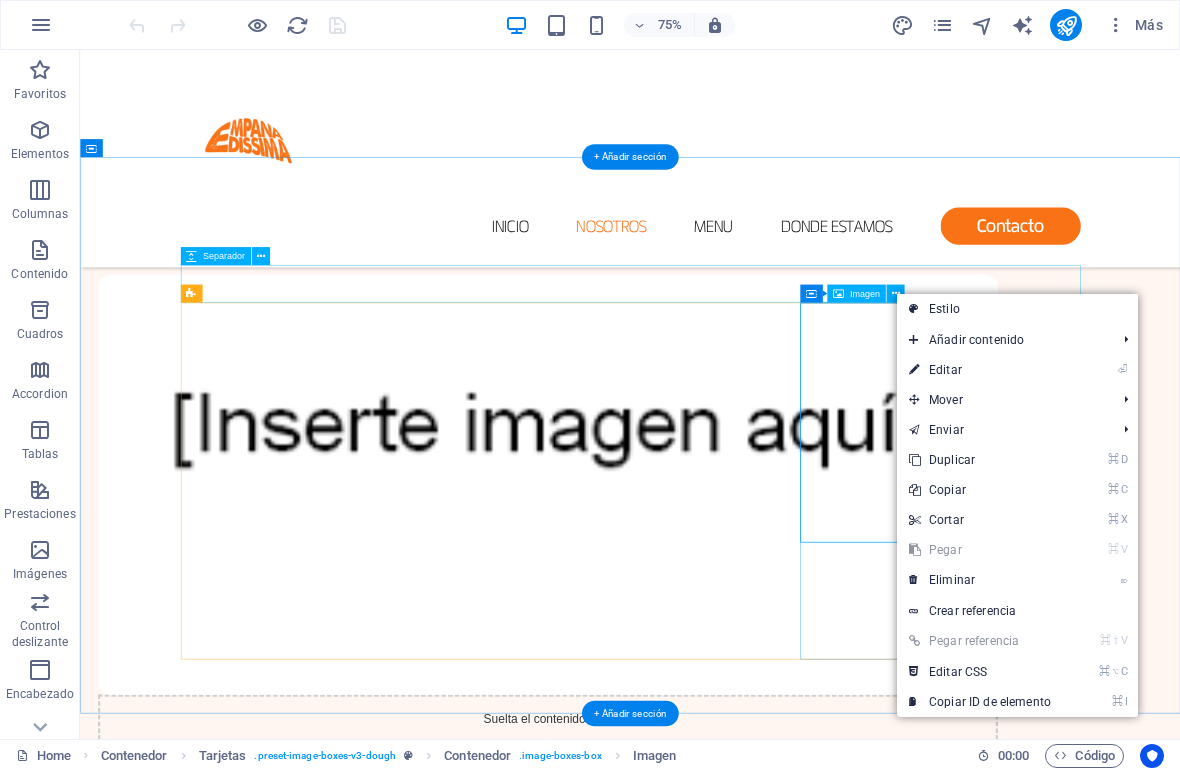 click on "⌦  Eliminar" at bounding box center (980, 580) 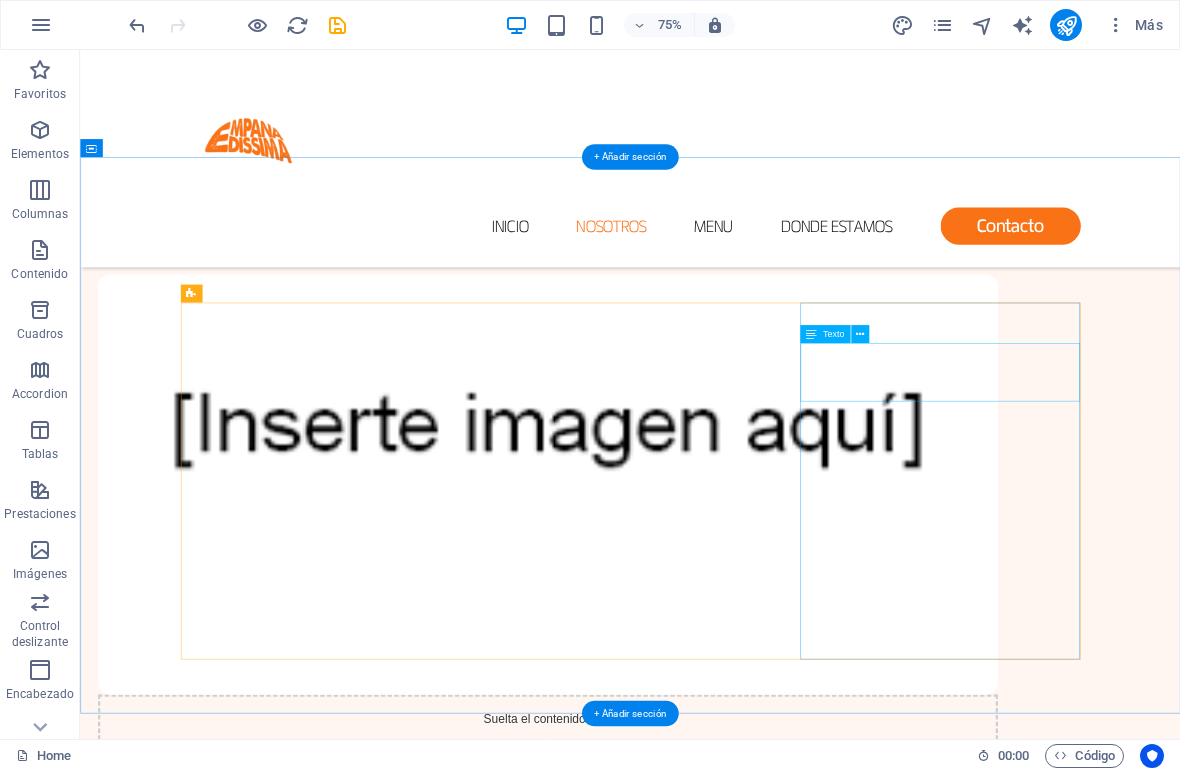 click on "Lorem ipsum dolor sit amet, consectetur adipiscing elit." at bounding box center [400, 2442] 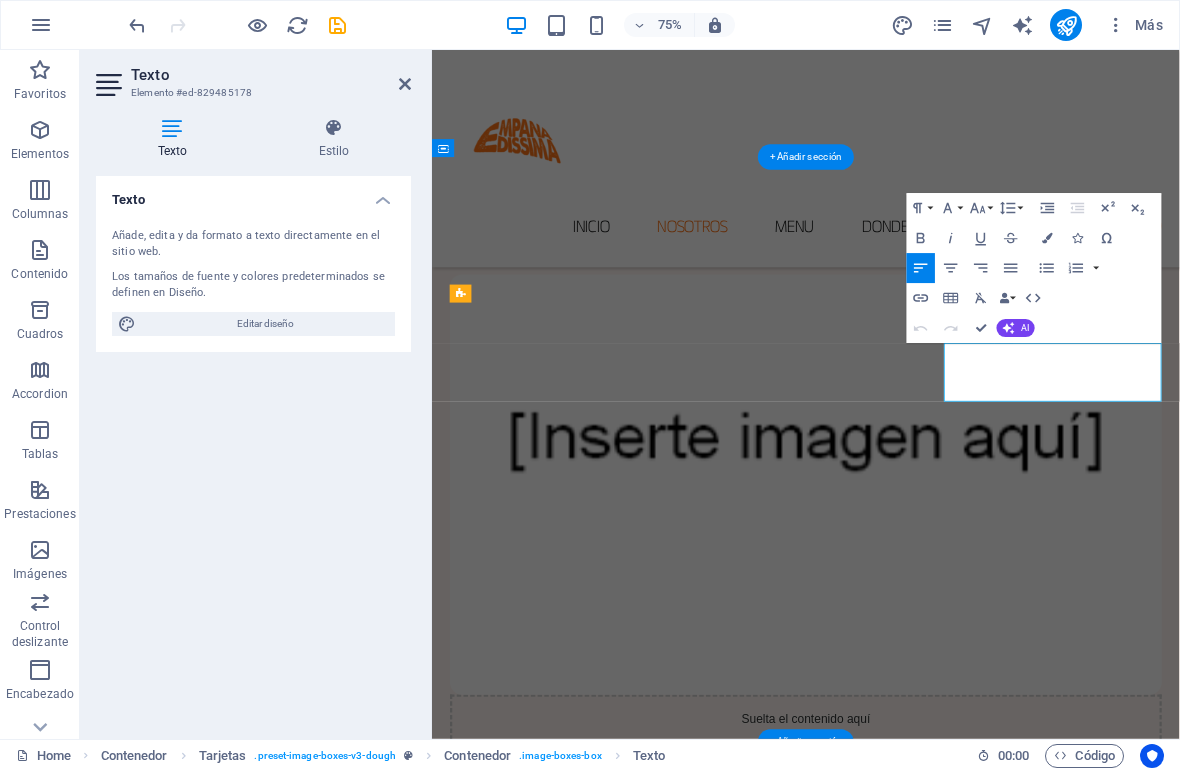 click on "[STREET] #[NUMBER] Lorem ipsum dolor sit amet, consectetur adipiscing elit. [STREET] #[NUMBER] Lorem ipsum dolor sit amet, consectetur adipiscing elit. [STREET] Lorem ipsum dolor sit amet, consectetur adipiscing elit." at bounding box center (930, 1919) 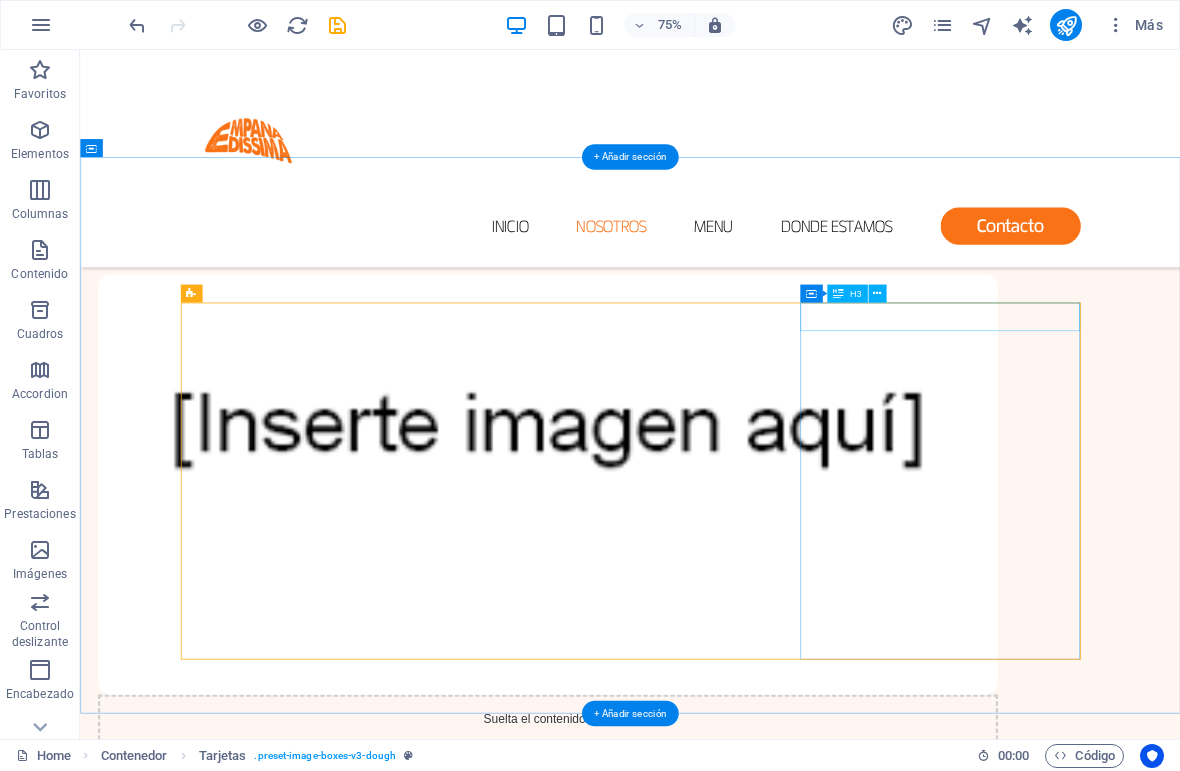 click on "ALGO MAS" at bounding box center (400, 2368) 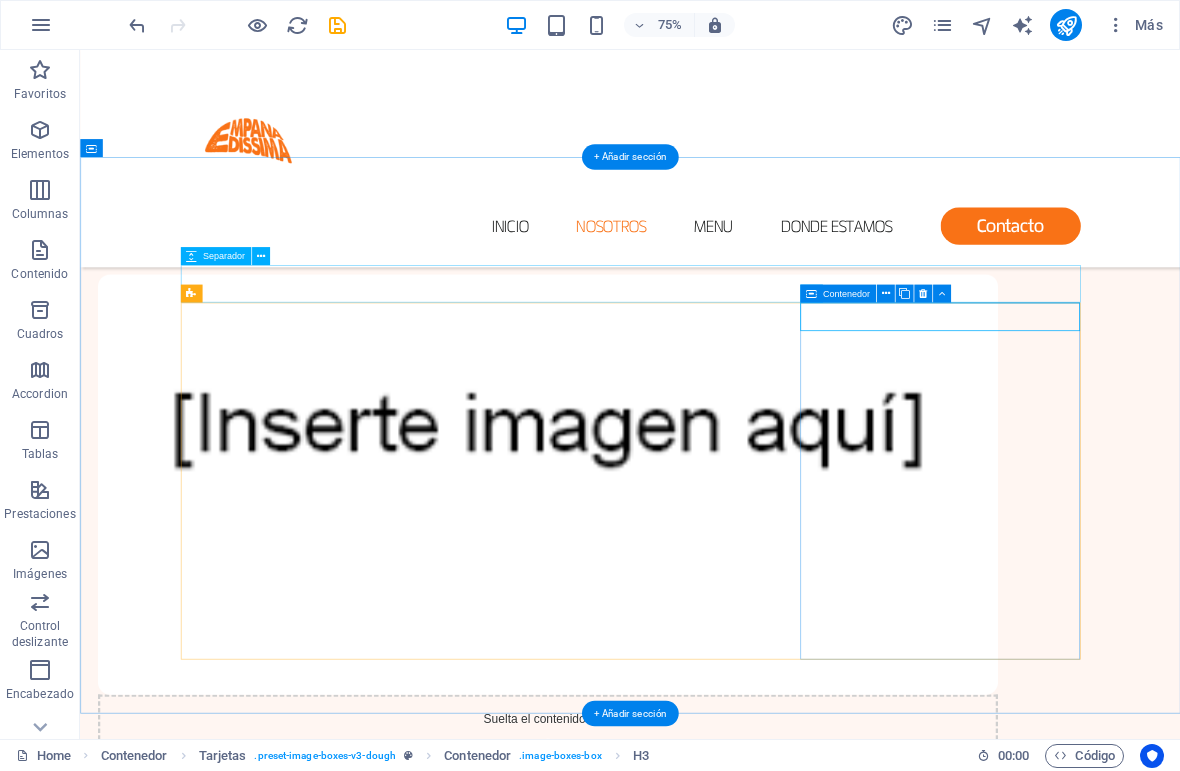click at bounding box center [885, 294] 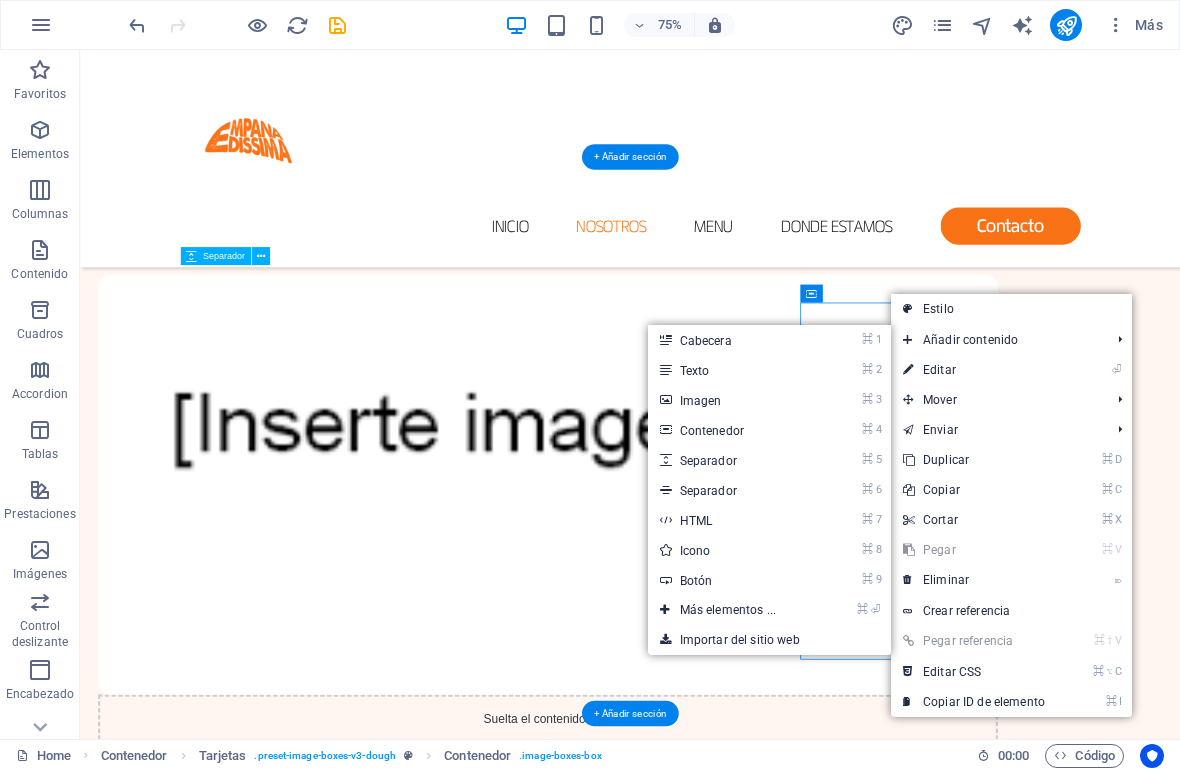 click on "⌘ ⏎  Más elementos ..." at bounding box center [732, 610] 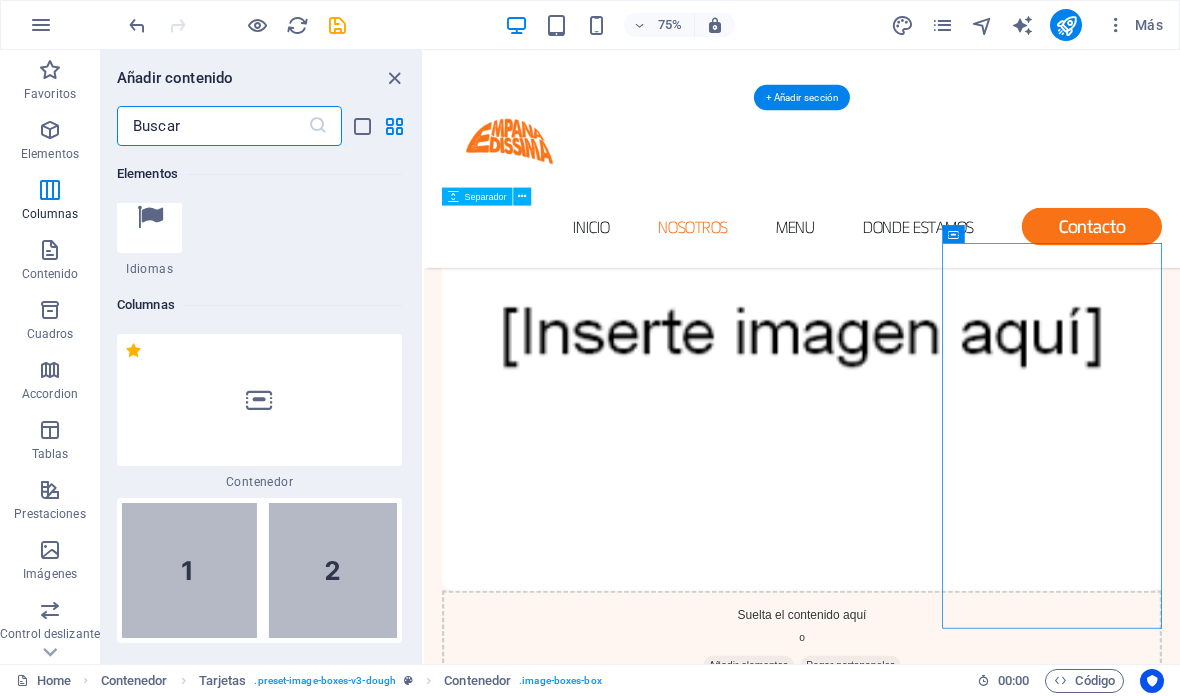 scroll, scrollTop: 1036, scrollLeft: 0, axis: vertical 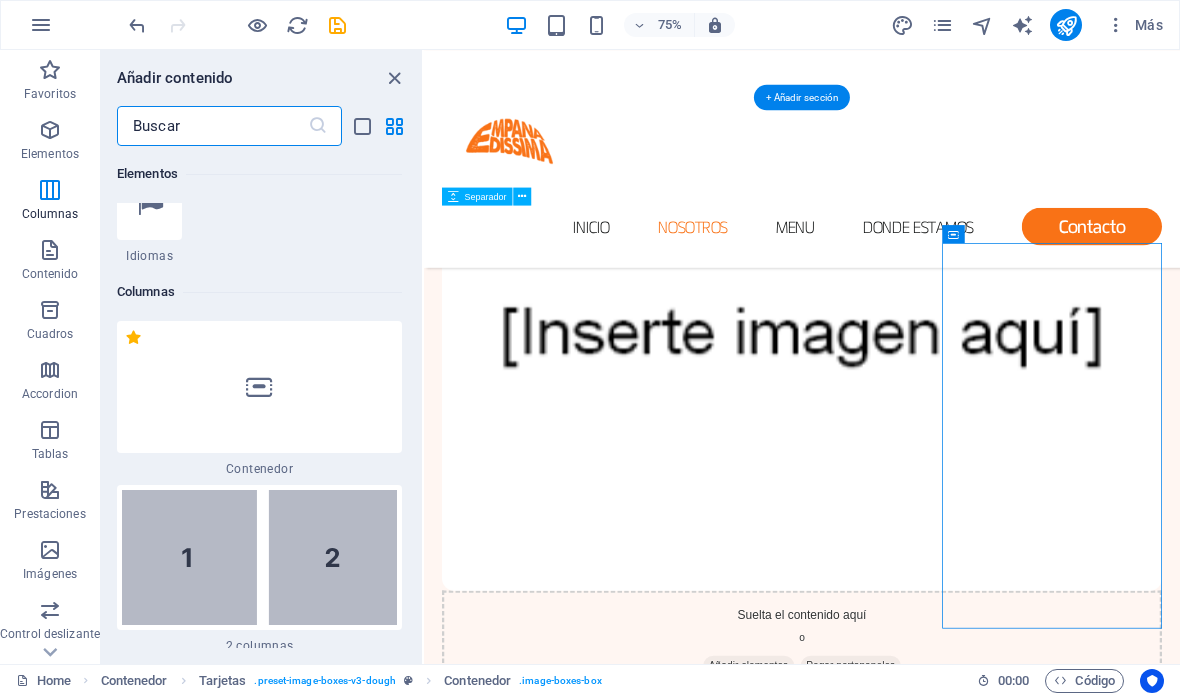 click at bounding box center [212, 126] 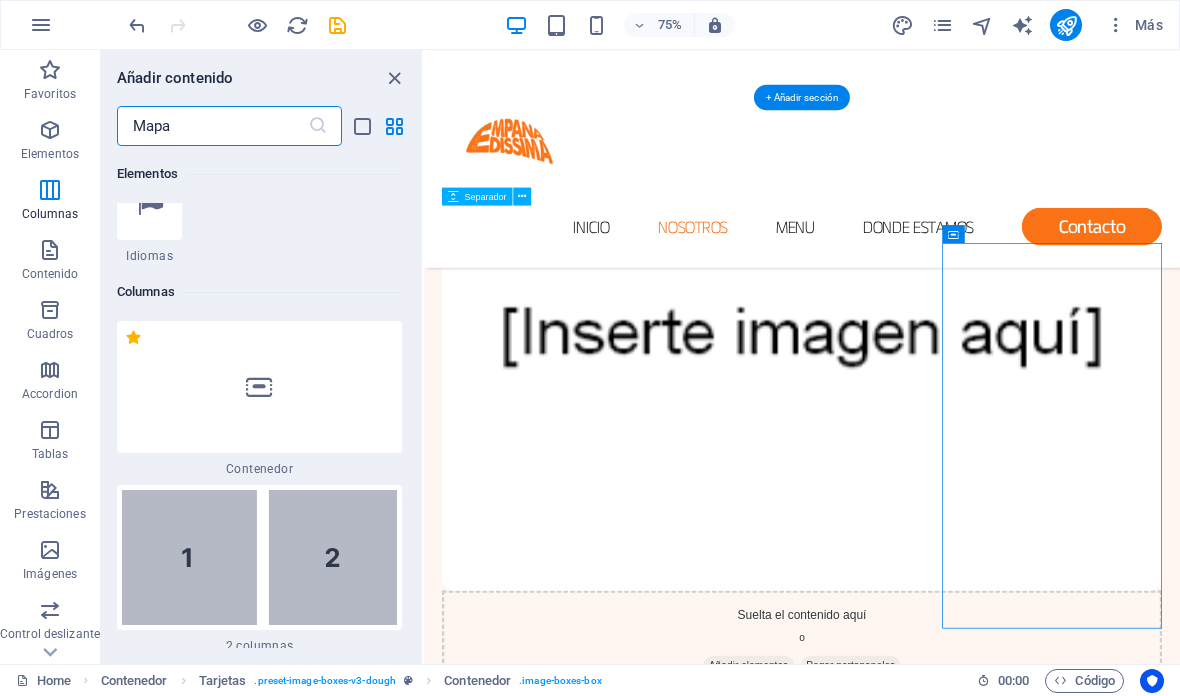 type on "Mapa" 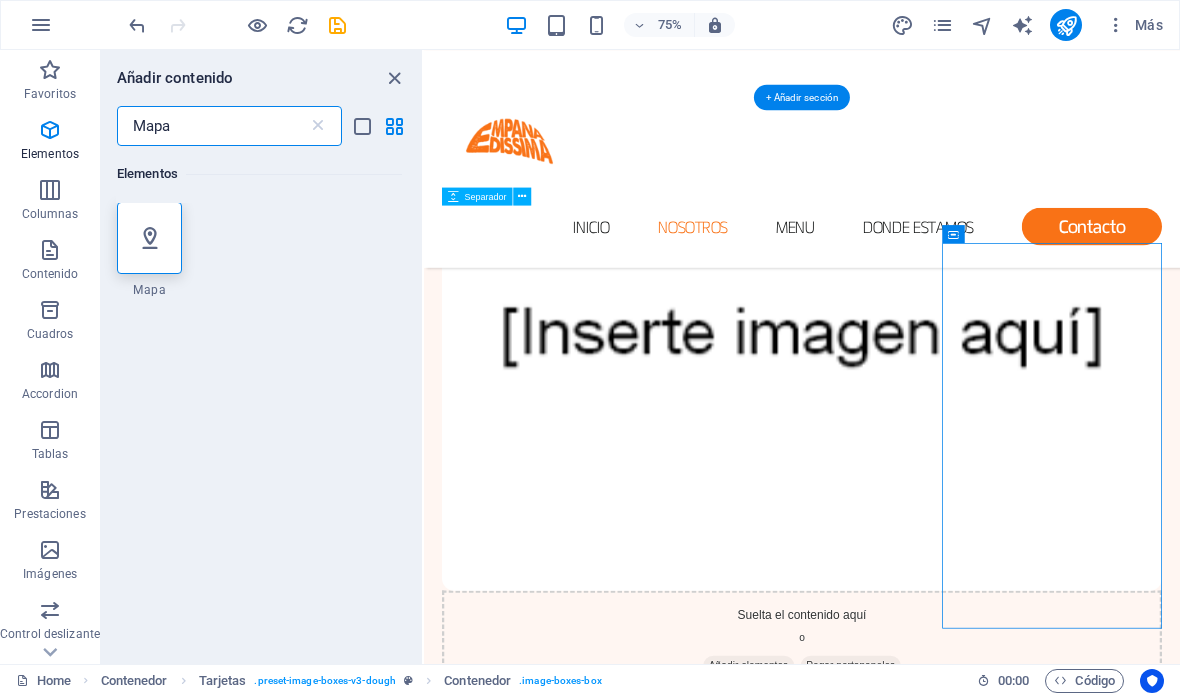 scroll, scrollTop: 0, scrollLeft: 0, axis: both 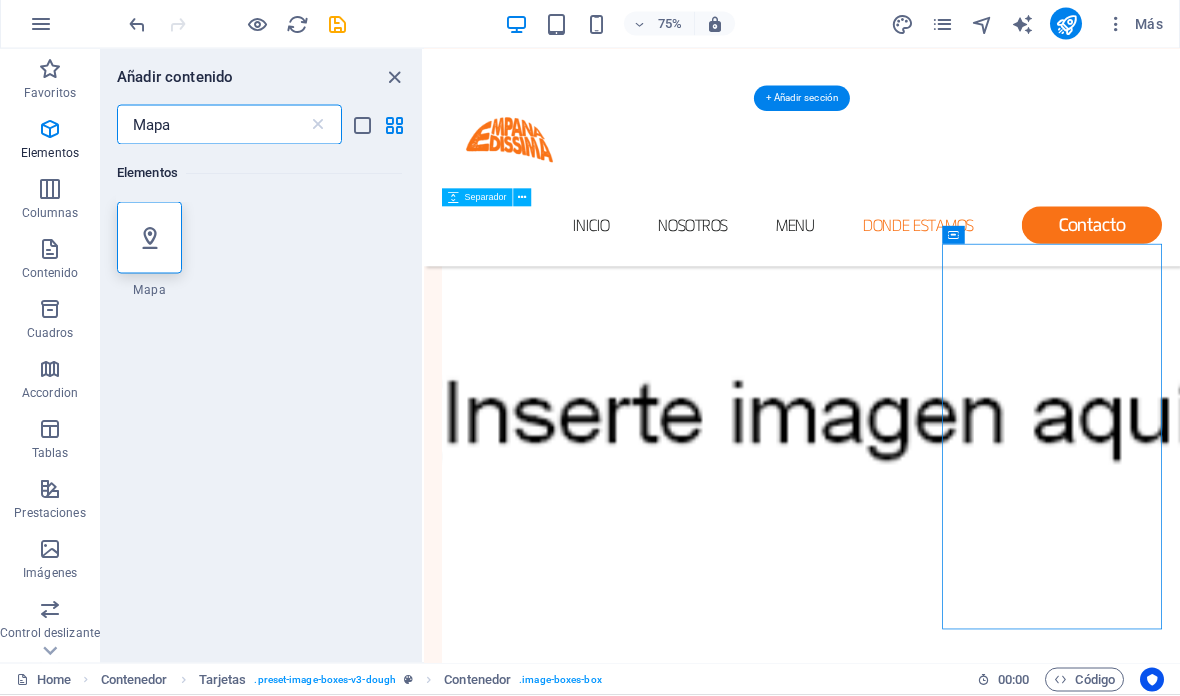 click at bounding box center (149, 239) 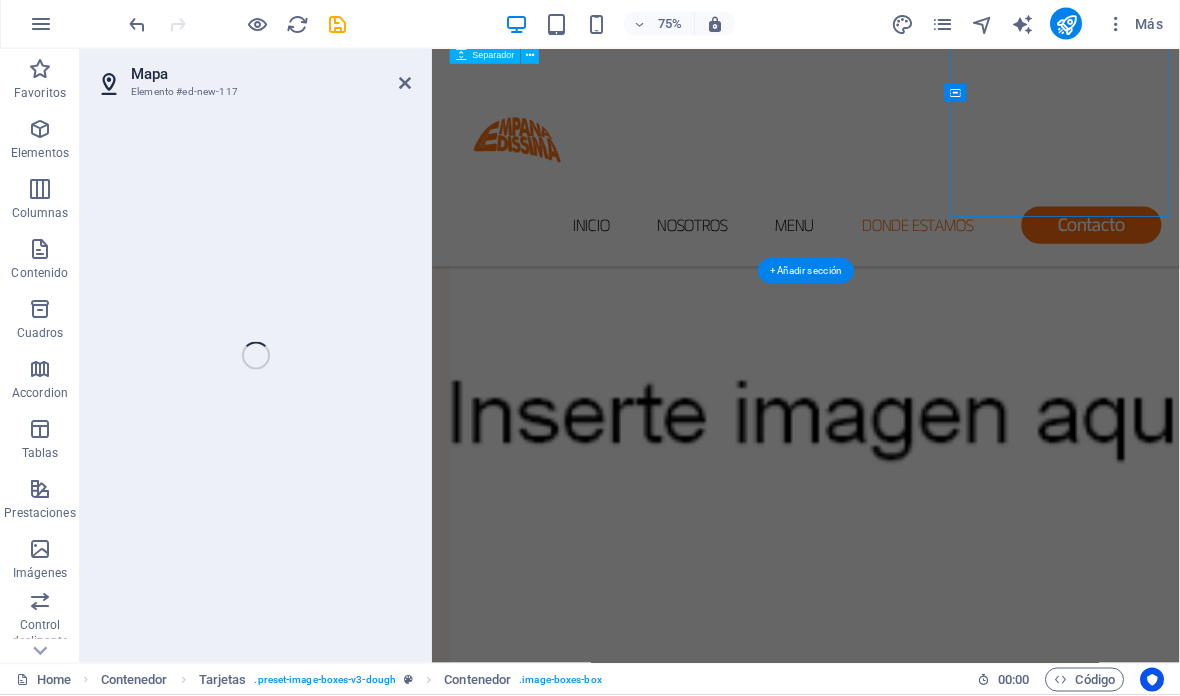 scroll, scrollTop: 1891, scrollLeft: 0, axis: vertical 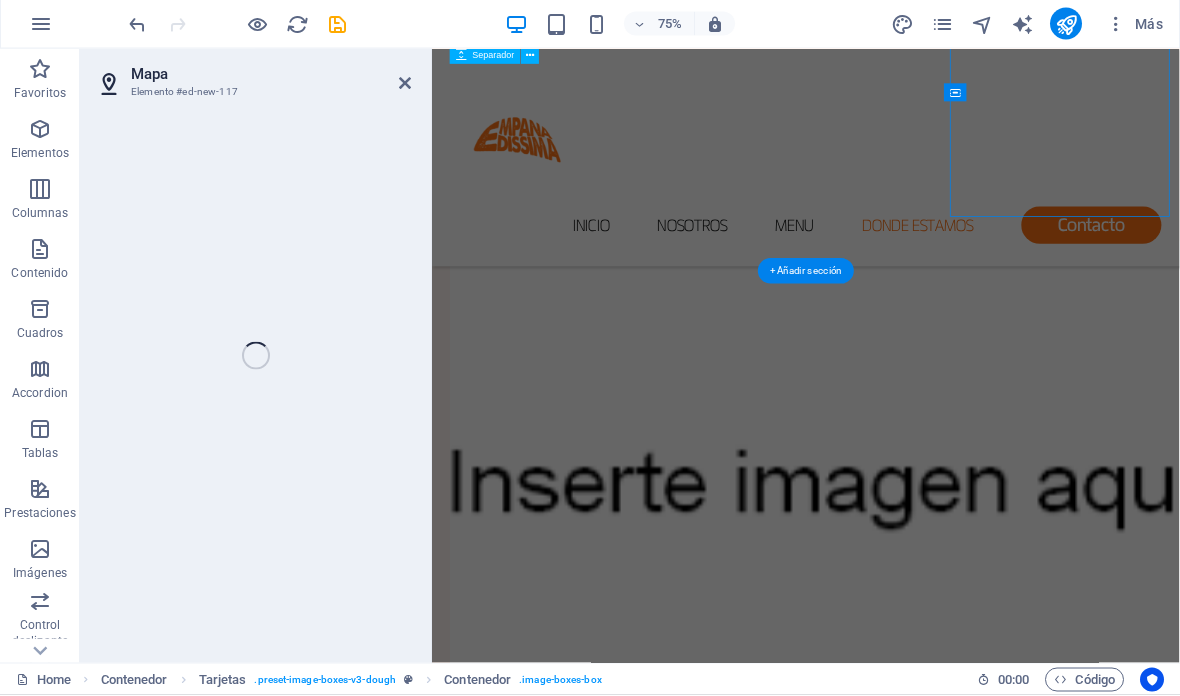 select on "1" 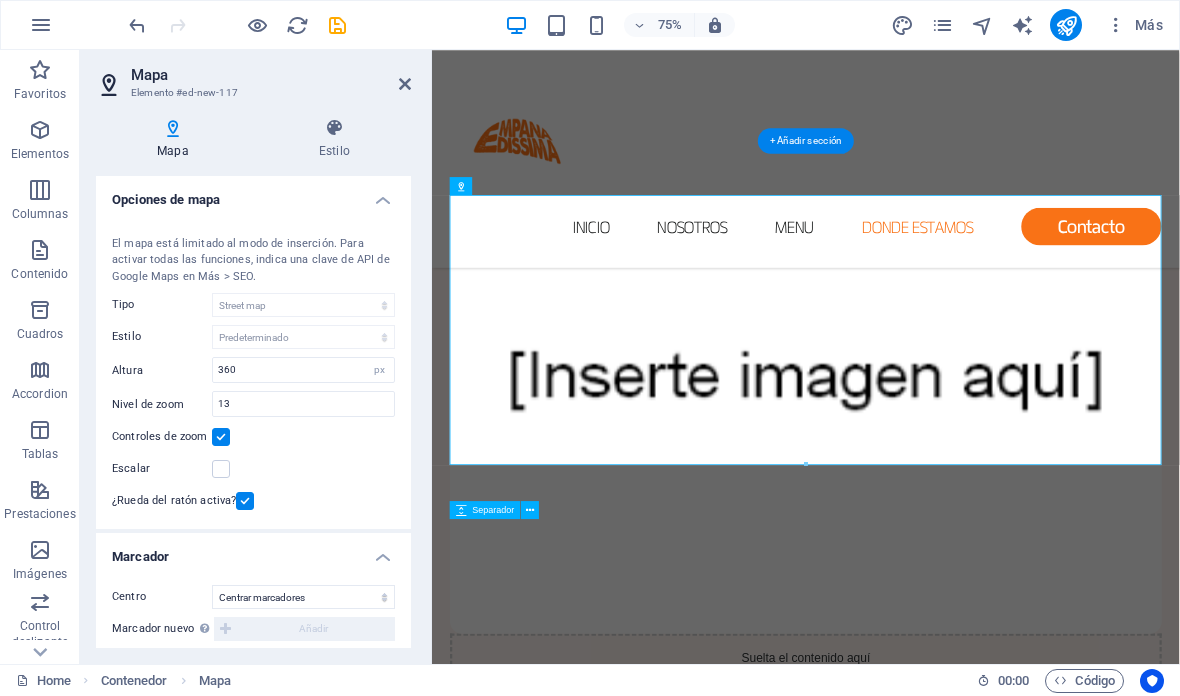 scroll, scrollTop: 1937, scrollLeft: 0, axis: vertical 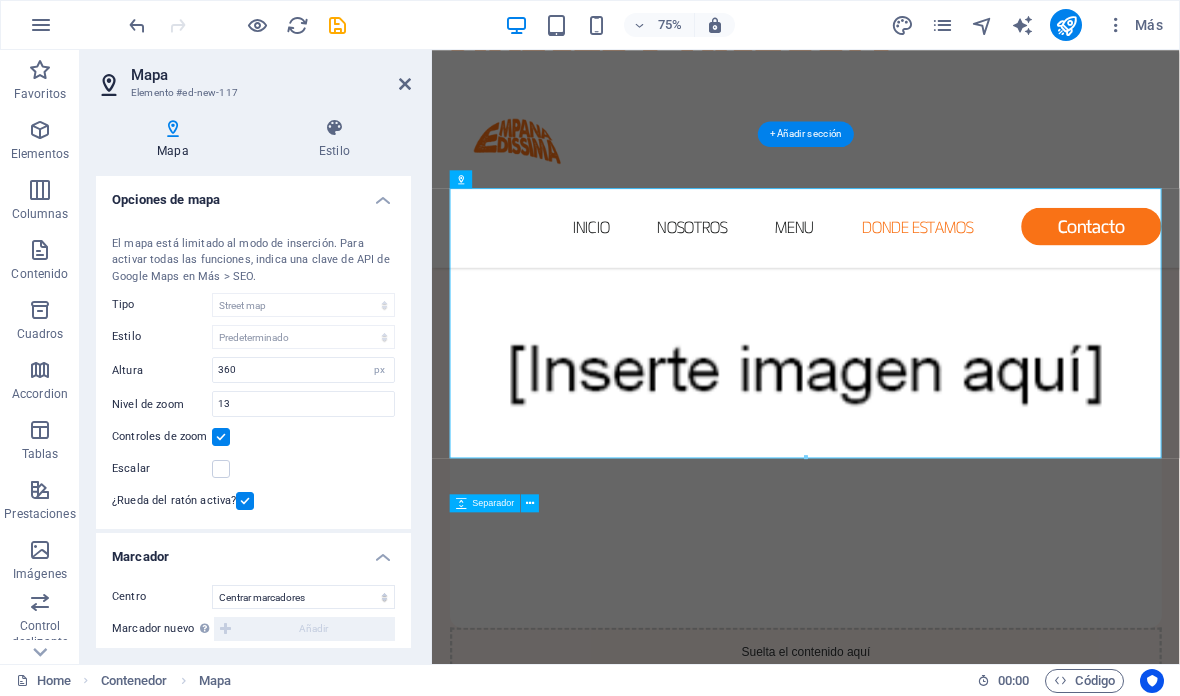 click at bounding box center [405, 84] 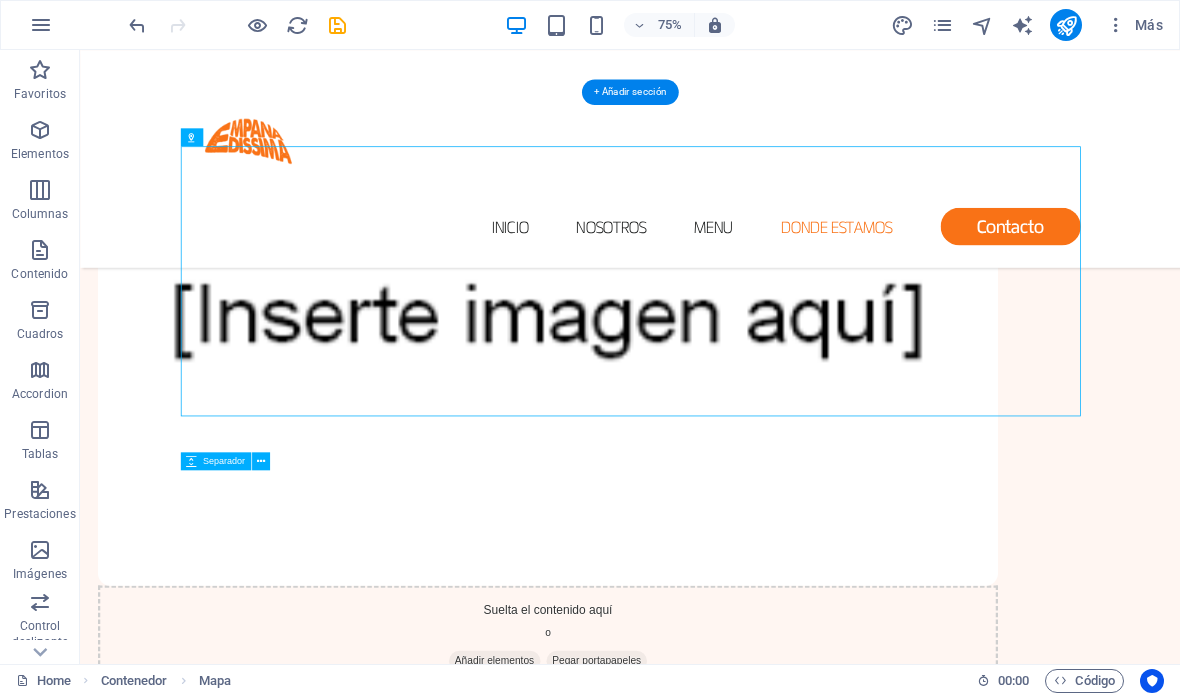 scroll, scrollTop: 1977, scrollLeft: 0, axis: vertical 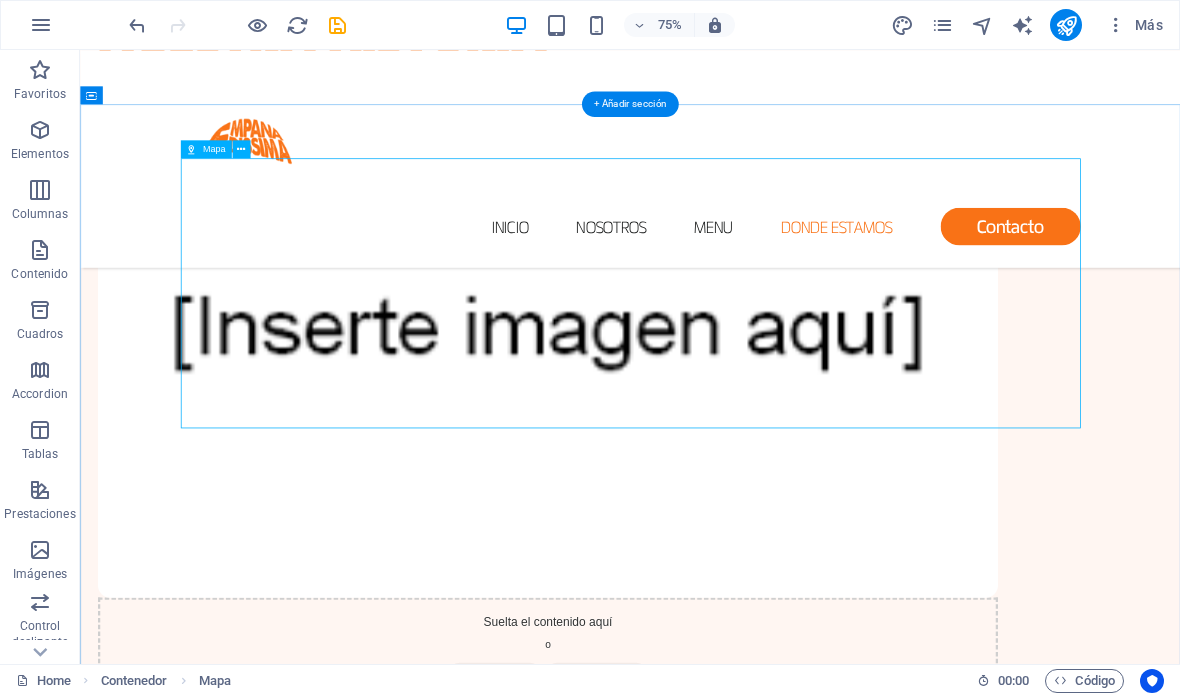 click on "Para navegar por el mapa con gestos táctiles, presiona dos veces y mantén el dedo sobre este. Luego, arrastra el mapa. ← Mover a la izquierda → Mover a la derecha ↑ Mover hacia arriba ↓ Mover hacia abajo + Acercar - Alejar Inicio Mover a la izquierda un 75% Fin Mover a la derecha un 75% Página anterior Mover hacia arriba un 75% Página siguiente Mover hacia abajo un 75% Mapa Relieve Satélite Etiquetas Combinaciones de teclas Datos del mapa Datos del mapa ©2025 Datos del mapa ©2025 1 km  Hacer clic para alternar entre unidades imperiales y métricas Condiciones Informar un error en el mapa" at bounding box center [814, 1245] 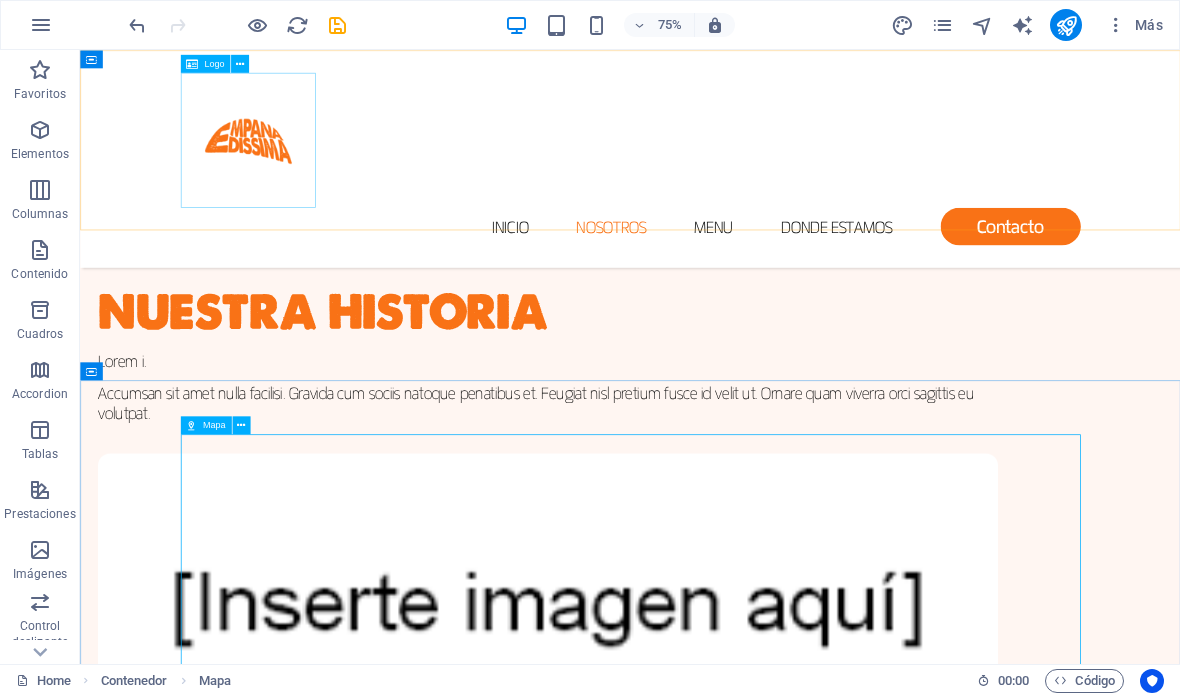 scroll, scrollTop: 1629, scrollLeft: 0, axis: vertical 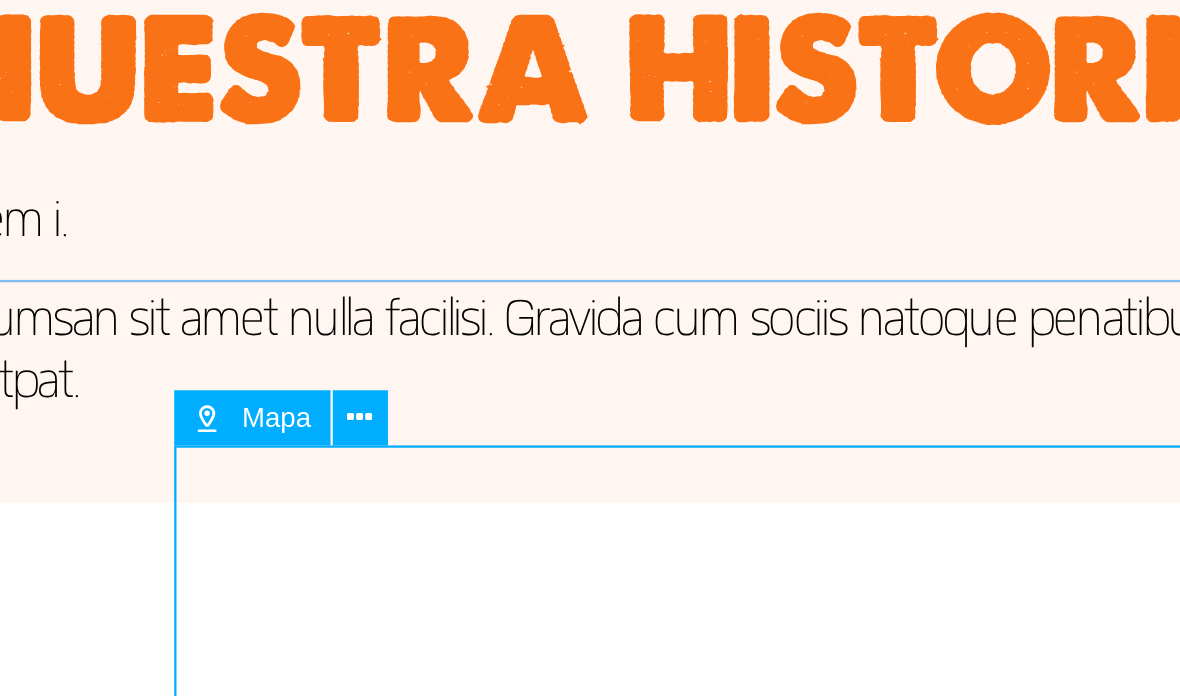 click at bounding box center [241, 410] 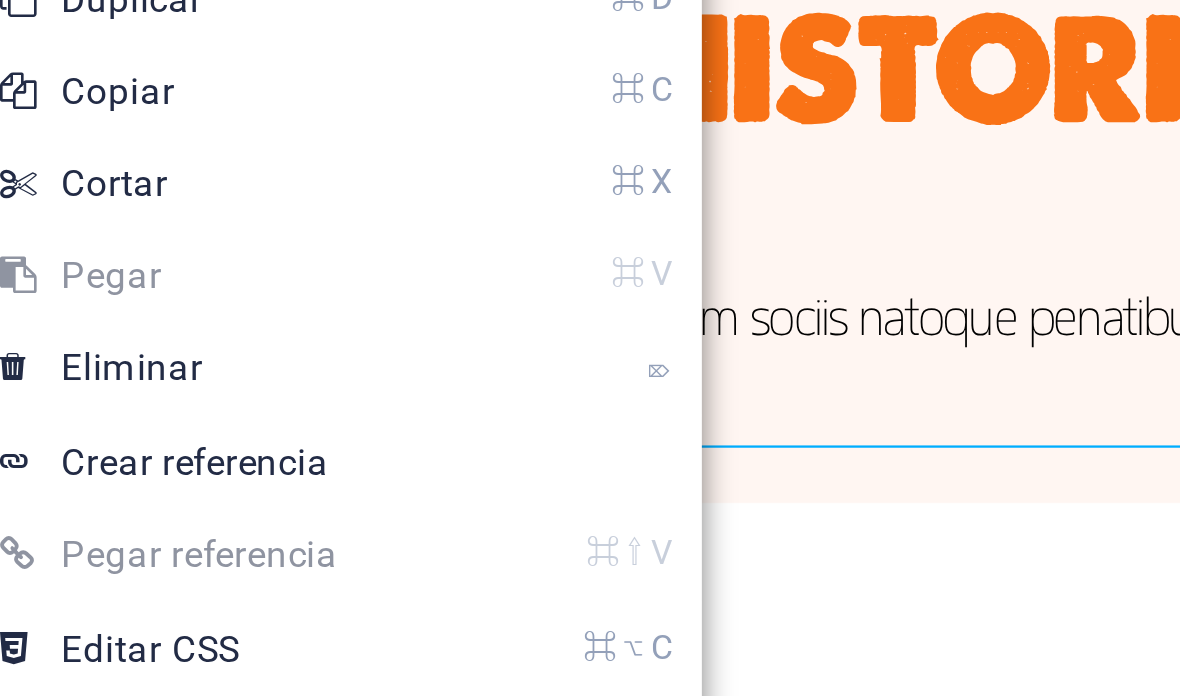 click on "⌘ X  Cortar" at bounding box center [232, 334] 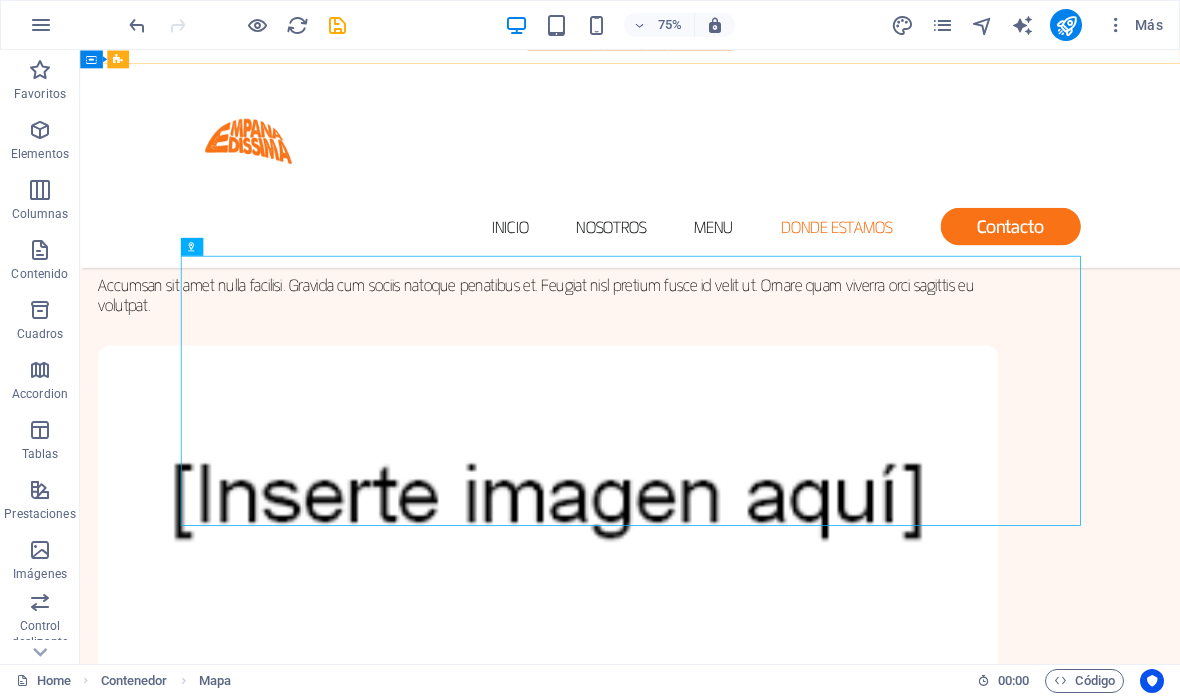 scroll, scrollTop: 2043, scrollLeft: 0, axis: vertical 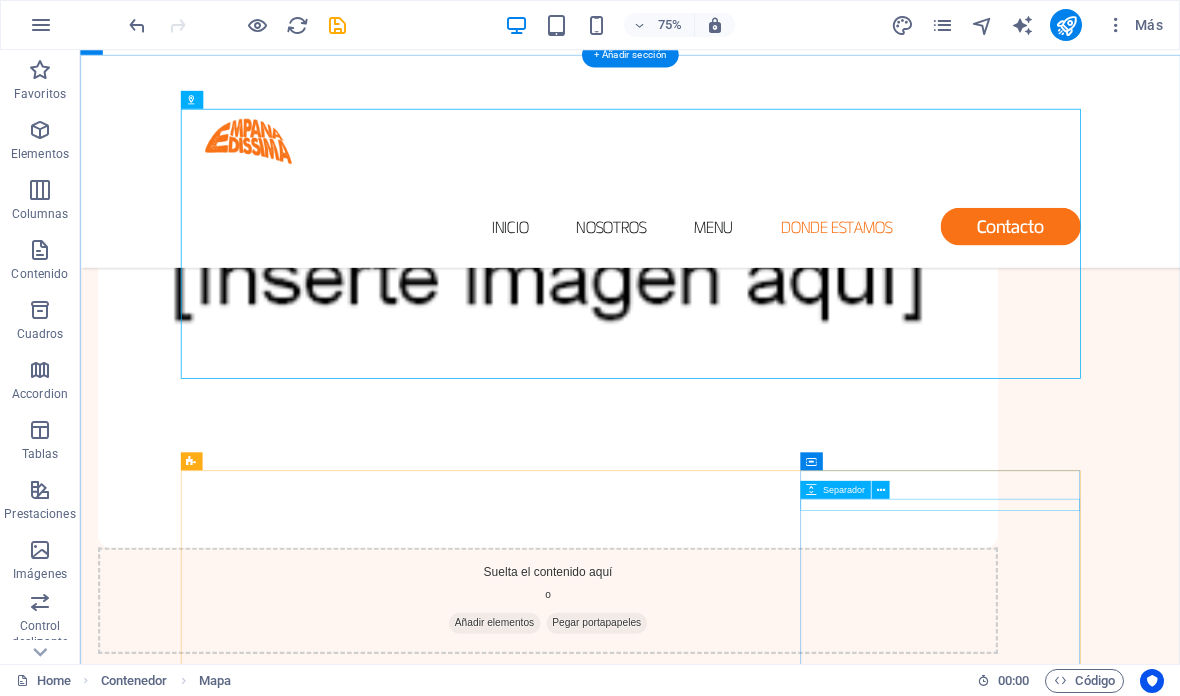 click at bounding box center (400, 2558) 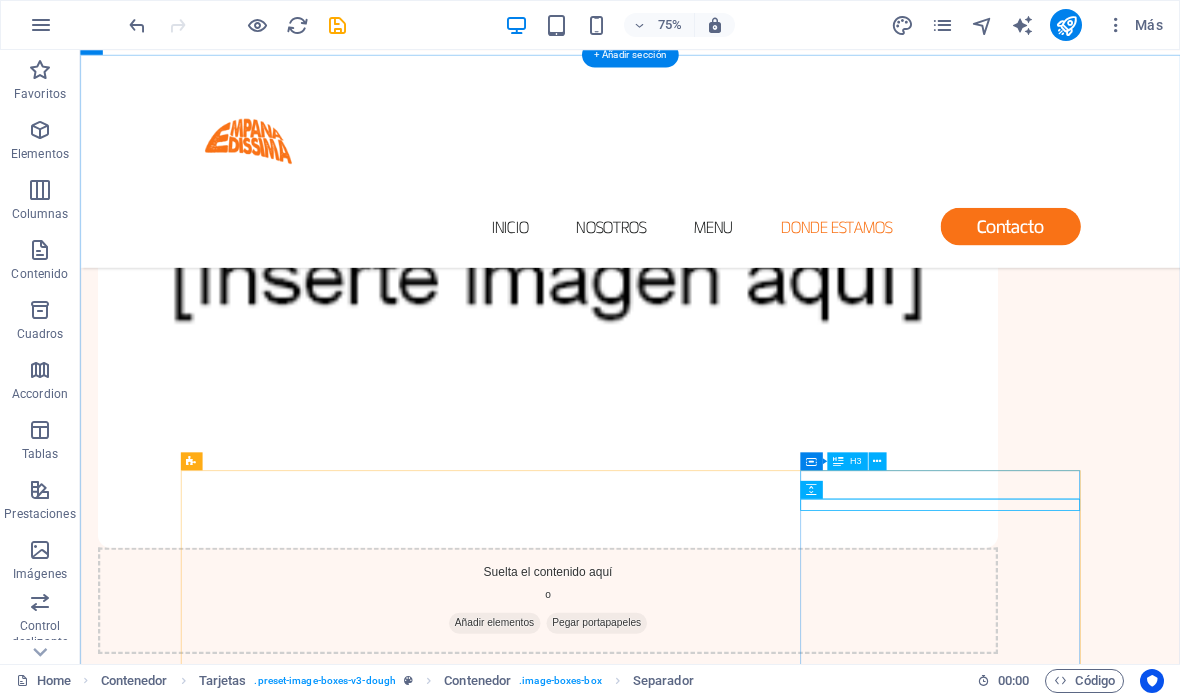 click on "ALGO MAS" at bounding box center (400, 2531) 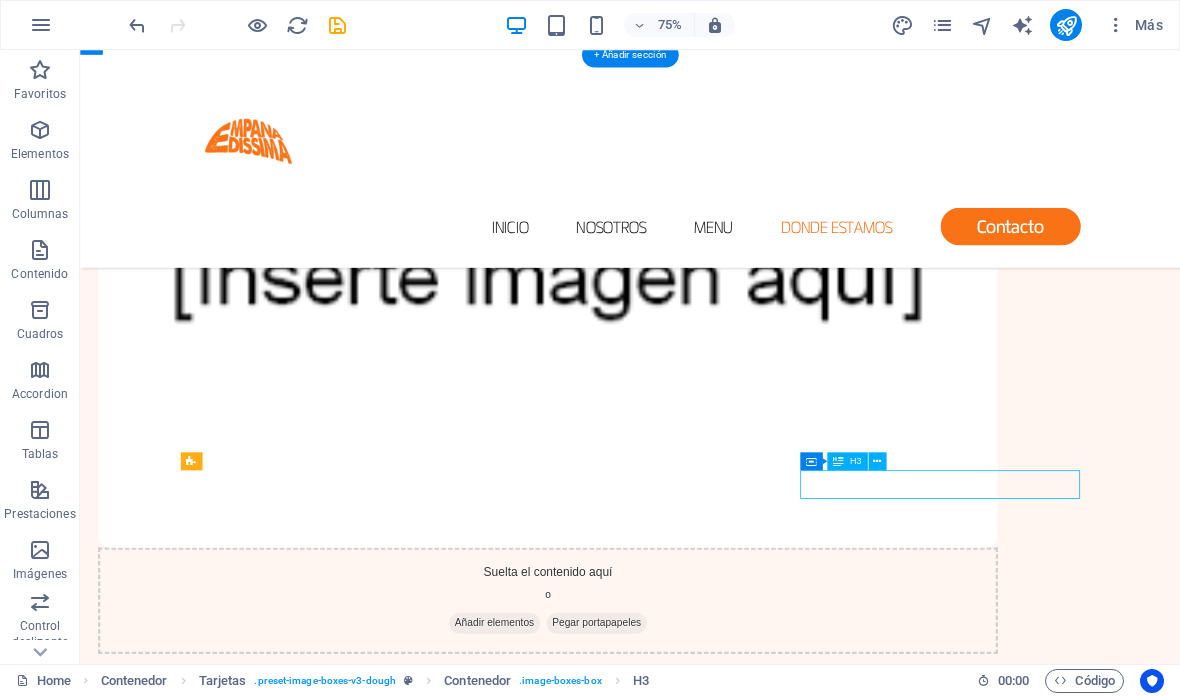 click on "ALGO MAS" at bounding box center (400, 2531) 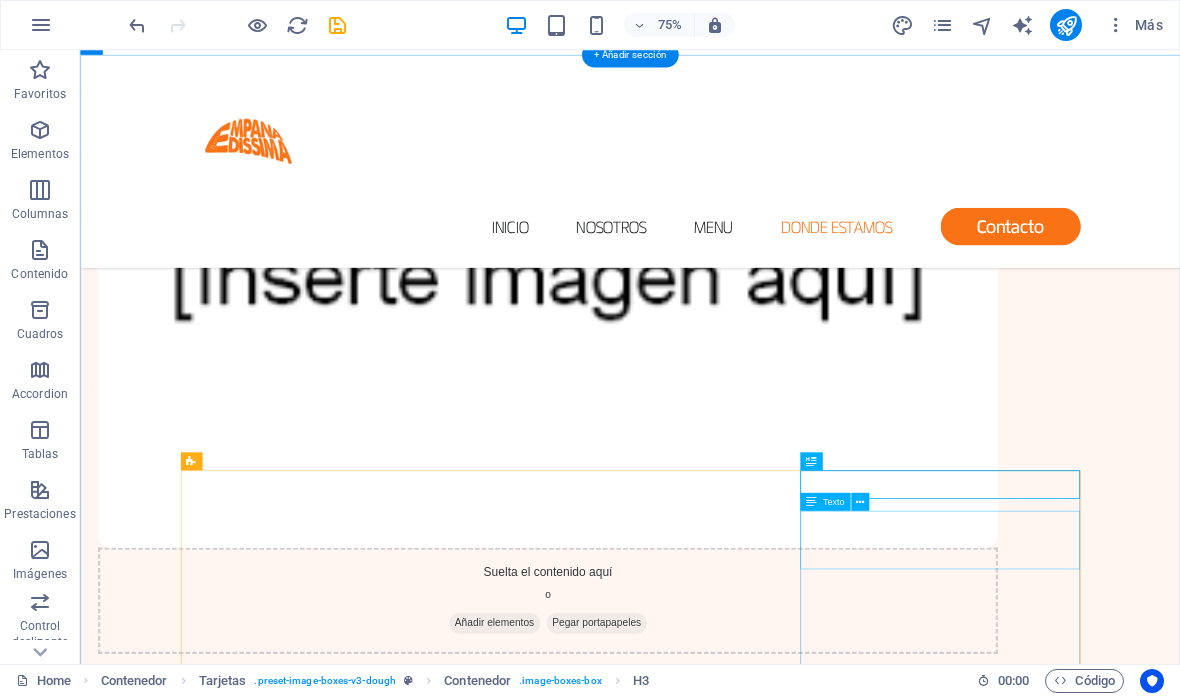 click on "Lorem ipsum dolor sit amet, consectetur adipiscing elit." at bounding box center (400, 2605) 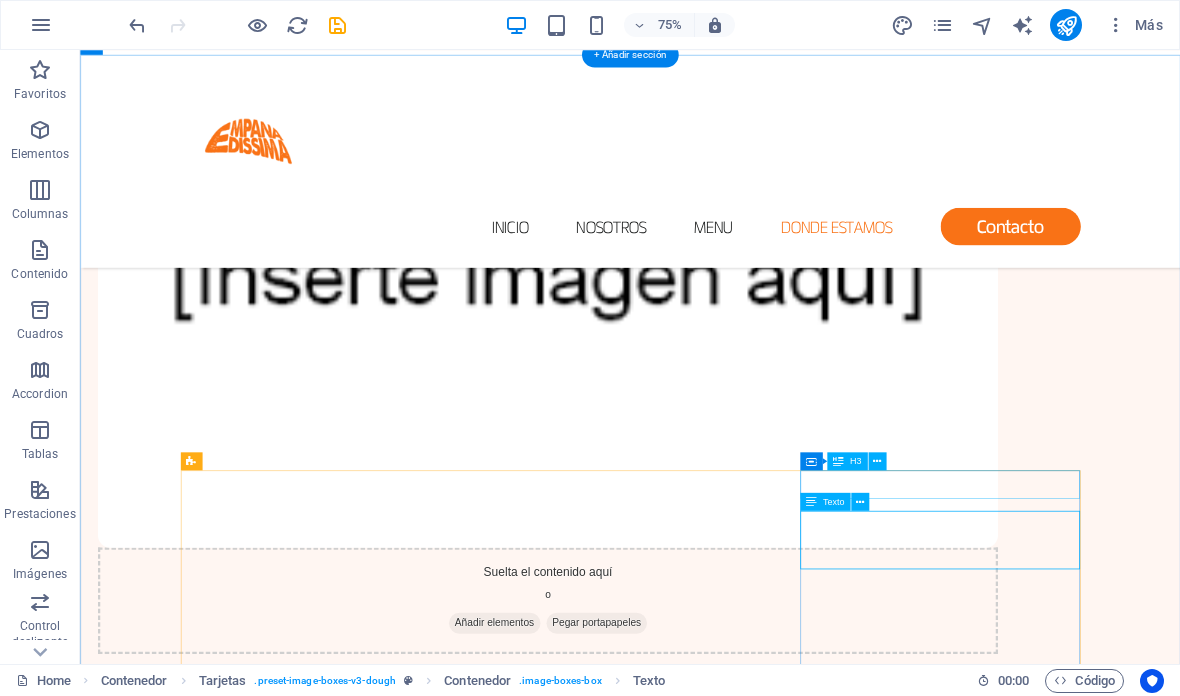 click at bounding box center [860, 502] 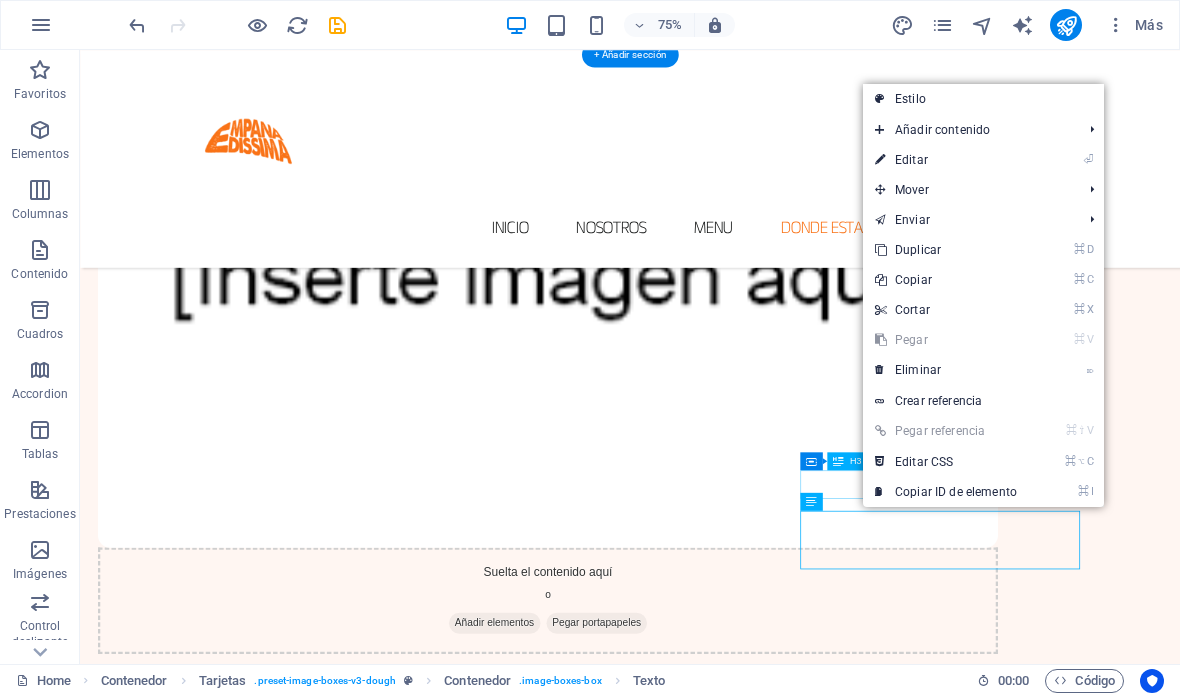 click on "⌘ X  Cortar" at bounding box center (946, 310) 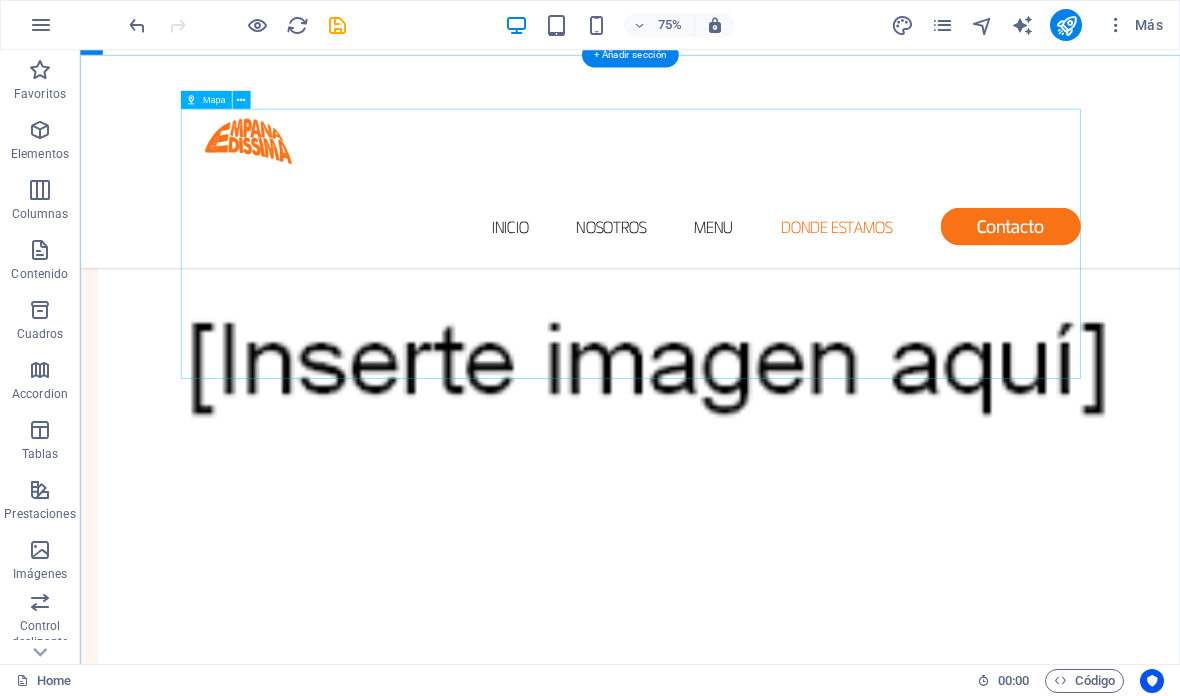 click on "Para navegar por el mapa con gestos táctiles, presiona dos veces y mantén el dedo sobre este. Luego, arrastra el mapa. ← Mover a la izquierda → Mover a la derecha ↑ Mover hacia arriba ↓ Mover hacia abajo + Acercar - Alejar Inicio Mover a la izquierda un 75% Fin Mover a la derecha un 75% Página anterior Mover hacia arriba un 75% Página siguiente Mover hacia abajo un 75% Mapa Relieve Satélite Etiquetas Combinaciones de teclas Datos del mapa Datos del mapa ©2025 Datos del mapa ©2025 1 km  Hacer clic para alternar entre unidades imperiales y métricas Condiciones Informar un error en el mapa" at bounding box center [814, 1179] 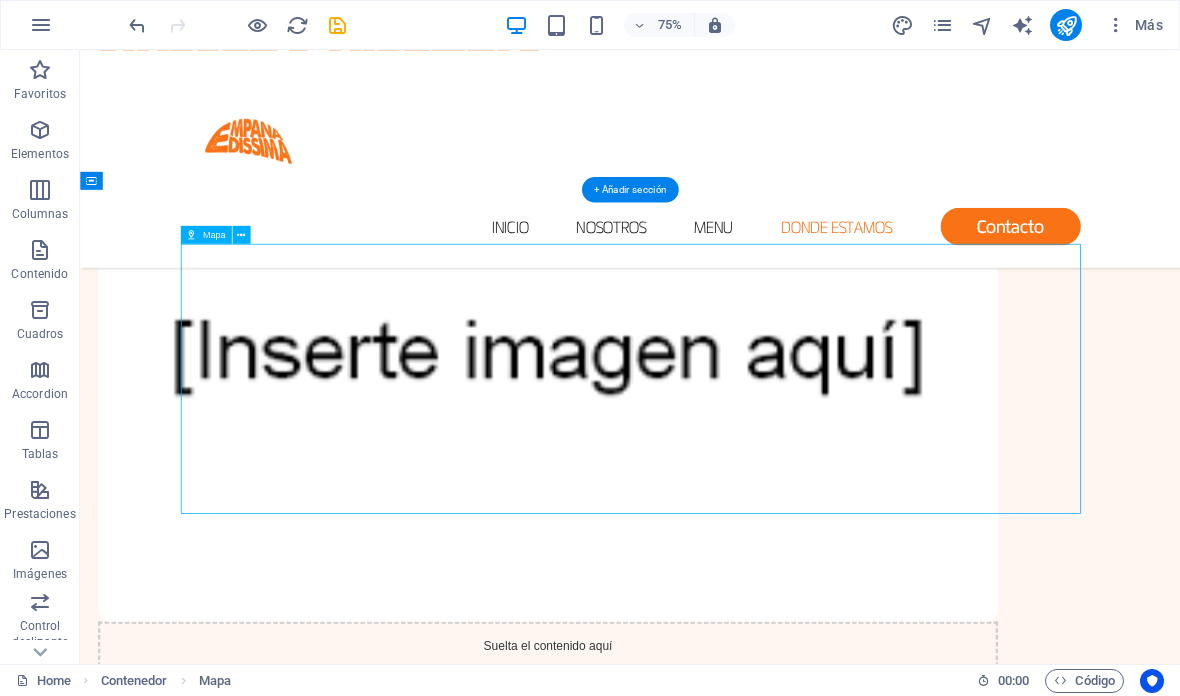 scroll, scrollTop: 1700, scrollLeft: 0, axis: vertical 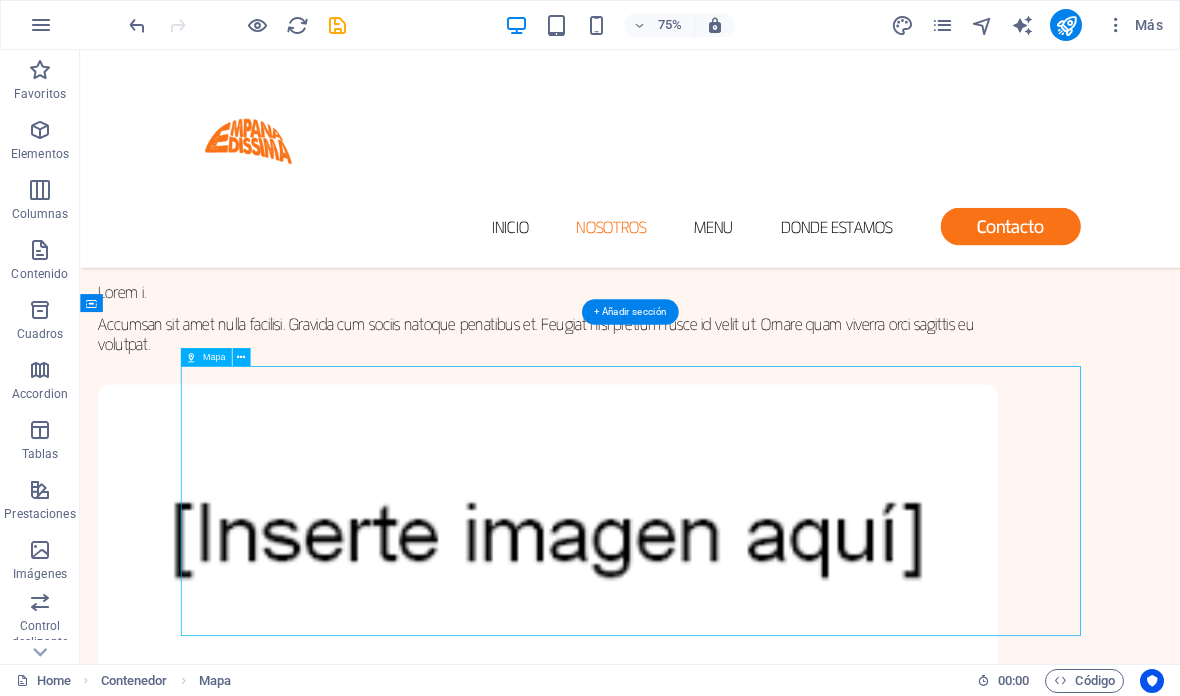click on "Para navegar por el mapa con gestos táctiles, presiona dos veces y mantén el dedo sobre este. Luego, arrastra el mapa. ← Mover a la izquierda → Mover a la derecha ↑ Mover hacia arriba ↓ Mover hacia abajo + Acercar - Alejar Inicio Mover a la izquierda un 75% Fin Mover a la derecha un 75% Página anterior Mover hacia arriba un 75% Página siguiente Mover hacia abajo un 75% Mapa Relieve Satélite Etiquetas Combinaciones de teclas Datos del mapa Datos del mapa ©2025 Datos del mapa ©2025 1 km  Hacer clic para alternar entre unidades imperiales y métricas Condiciones Informar un error en el mapa" at bounding box center [814, 1522] 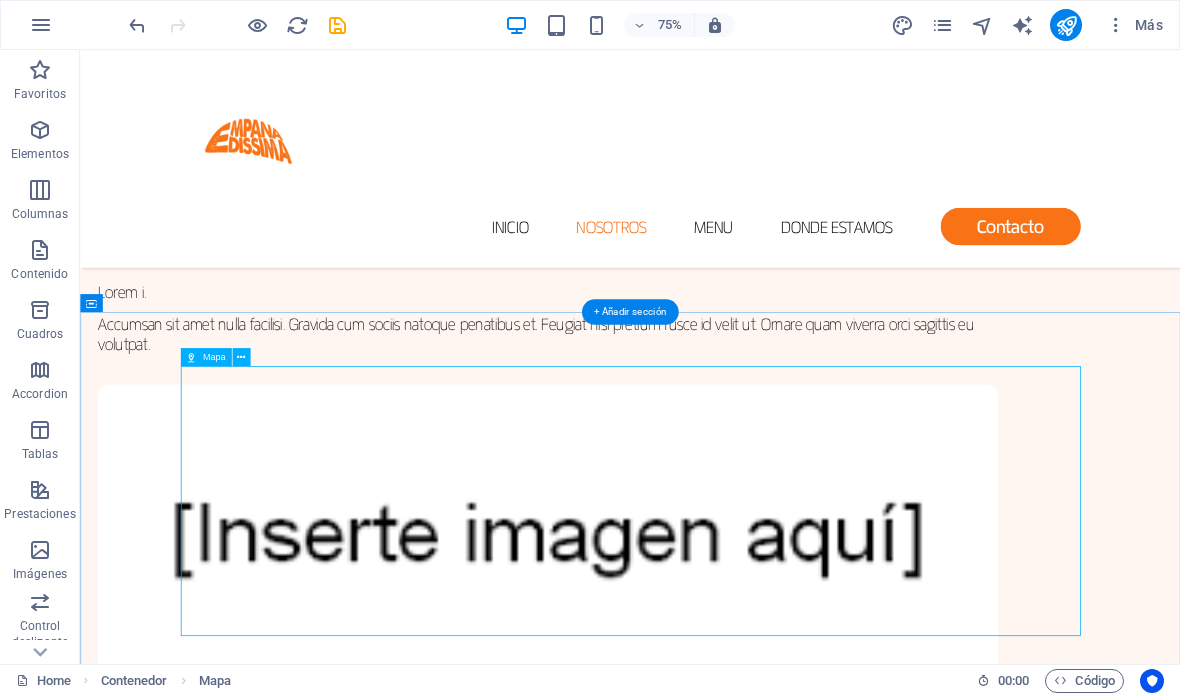 click on "Mapa" at bounding box center [205, 357] 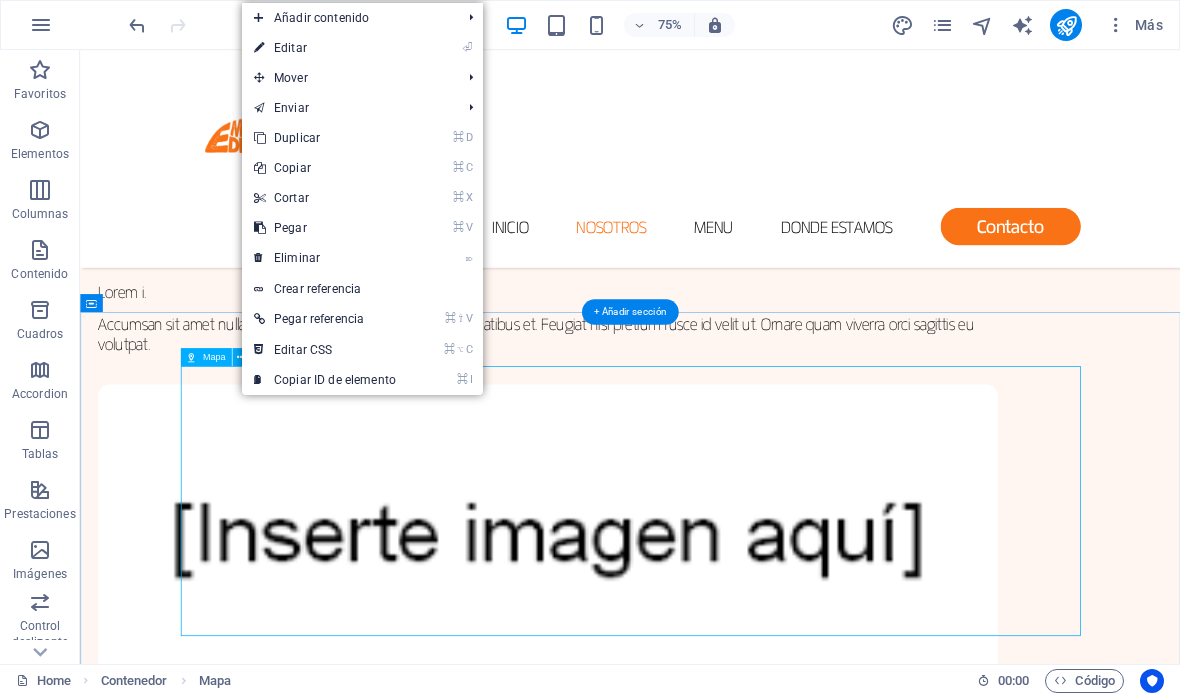 click on "⌘ V  Pegar" at bounding box center [325, 228] 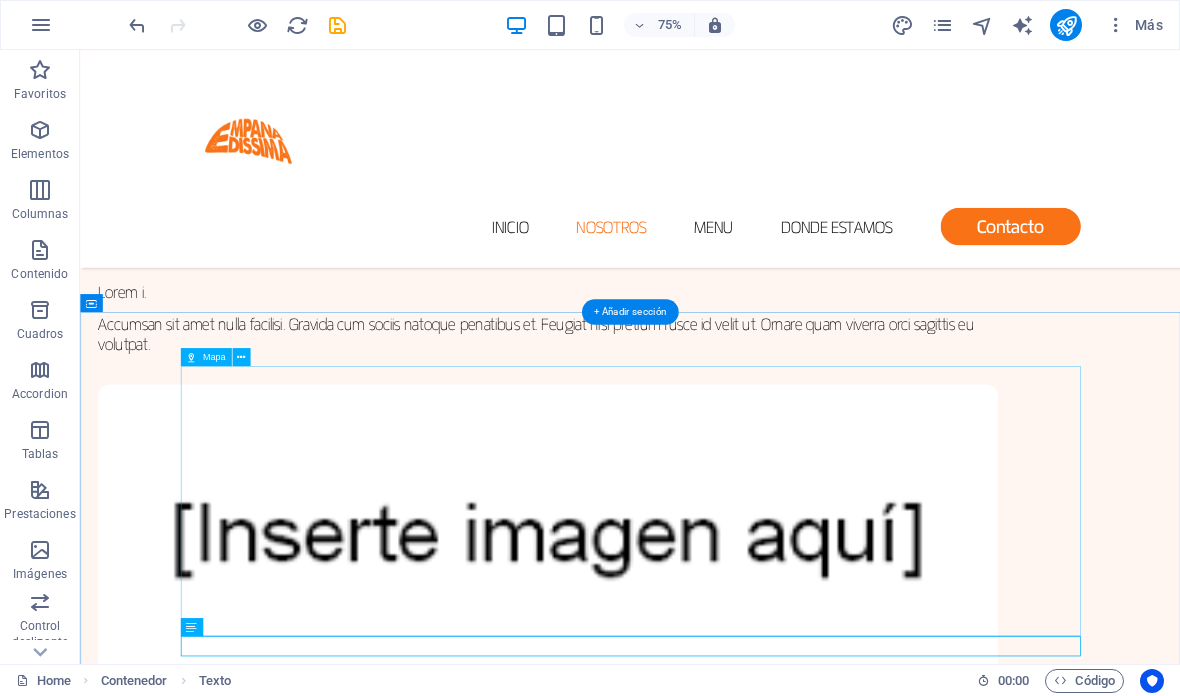 click on "Para navegar por el mapa con gestos táctiles, presiona dos veces y mantén el dedo sobre este. Luego, arrastra el mapa. ← Mover a la izquierda → Mover a la derecha ↑ Mover hacia arriba ↓ Mover hacia abajo + Acercar - Alejar Inicio Mover a la izquierda un 75% Fin Mover a la derecha un 75% Página anterior Mover hacia arriba un 75% Página siguiente Mover hacia abajo un 75% Mapa Relieve Satélite Etiquetas Combinaciones de teclas Datos del mapa Datos del mapa ©2025 Datos del mapa ©2025 1 km  Hacer clic para alternar entre unidades imperiales y métricas Condiciones Informar un error en el mapa" at bounding box center (814, 1522) 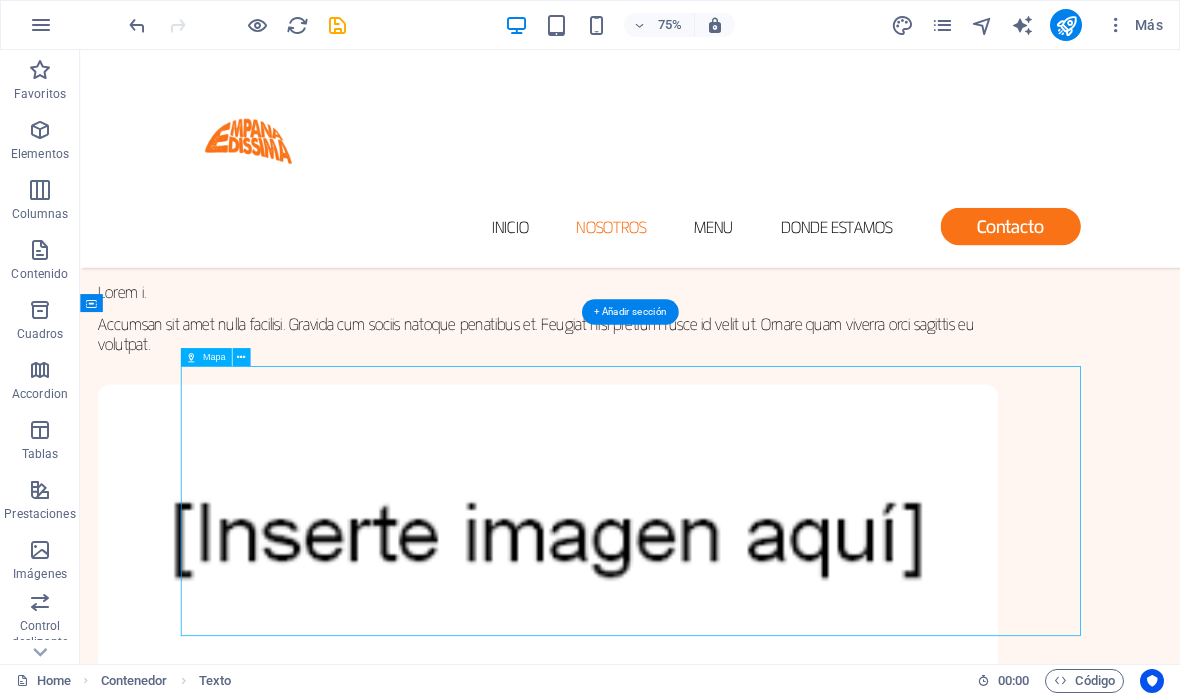click on "Para navegar por el mapa con gestos táctiles, presiona dos veces y mantén el dedo sobre este. Luego, arrastra el mapa. ← Mover a la izquierda → Mover a la derecha ↑ Mover hacia arriba ↓ Mover hacia abajo + Acercar - Alejar Inicio Mover a la izquierda un 75% Fin Mover a la derecha un 75% Página anterior Mover hacia arriba un 75% Página siguiente Mover hacia abajo un 75% Mapa Relieve Satélite Etiquetas Combinaciones de teclas Datos del mapa Datos del mapa ©2025 Datos del mapa ©2025 1 km  Hacer clic para alternar entre unidades imperiales y métricas Condiciones Informar un error en el mapa Lorem ipsum dolor sit amet, consectetur adipiscing elit. NOS PUEDES ENCONTRAR EN [STREET] #[NUMBER] Lorem ipsum dolor sit amet, consectetur adipiscing elit. [STREET] #[NUMBER] Lorem ipsum dolor sit amet, consectetur adipiscing elit. ALGO MAS" at bounding box center (813, 2151) 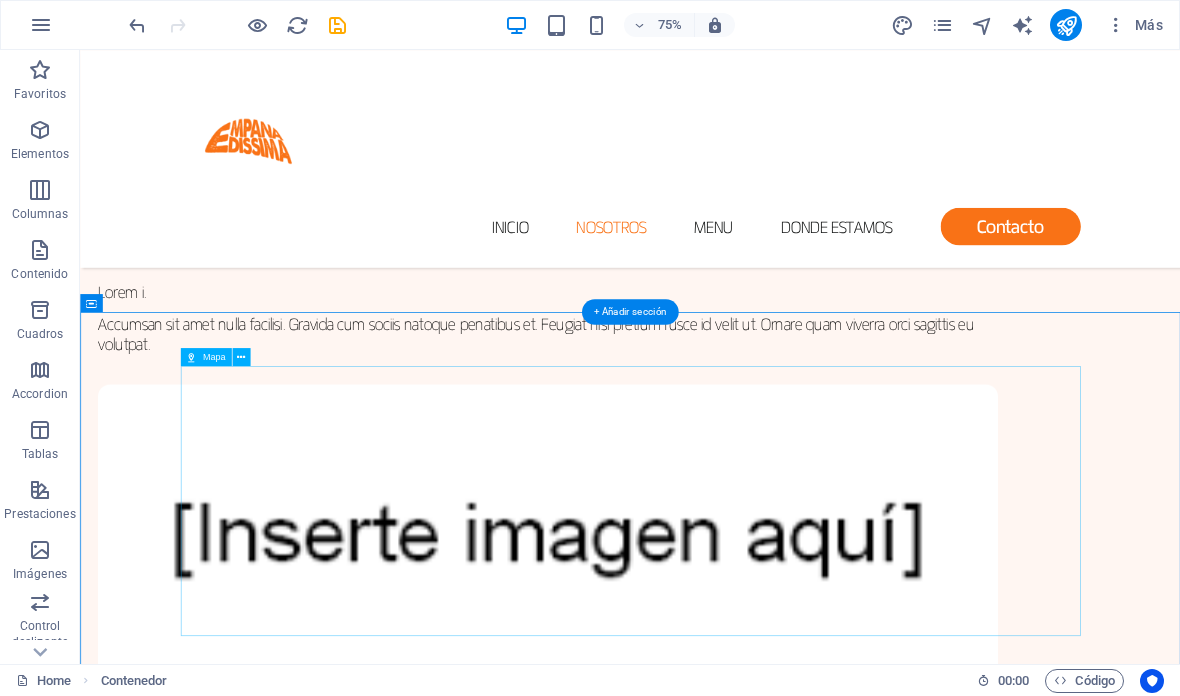 click on "Para navegar por el mapa con gestos táctiles, presiona dos veces y mantén el dedo sobre este. Luego, arrastra el mapa. ← Mover a la izquierda → Mover a la derecha ↑ Mover hacia arriba ↓ Mover hacia abajo + Acercar - Alejar Inicio Mover a la izquierda un 75% Fin Mover a la derecha un 75% Página anterior Mover hacia arriba un 75% Página siguiente Mover hacia abajo un 75% Mapa Relieve Satélite Etiquetas Combinaciones de teclas Datos del mapa Datos del mapa ©2025 Datos del mapa ©2025 1 km  Hacer clic para alternar entre unidades imperiales y métricas Condiciones Informar un error en el mapa" at bounding box center (814, 1522) 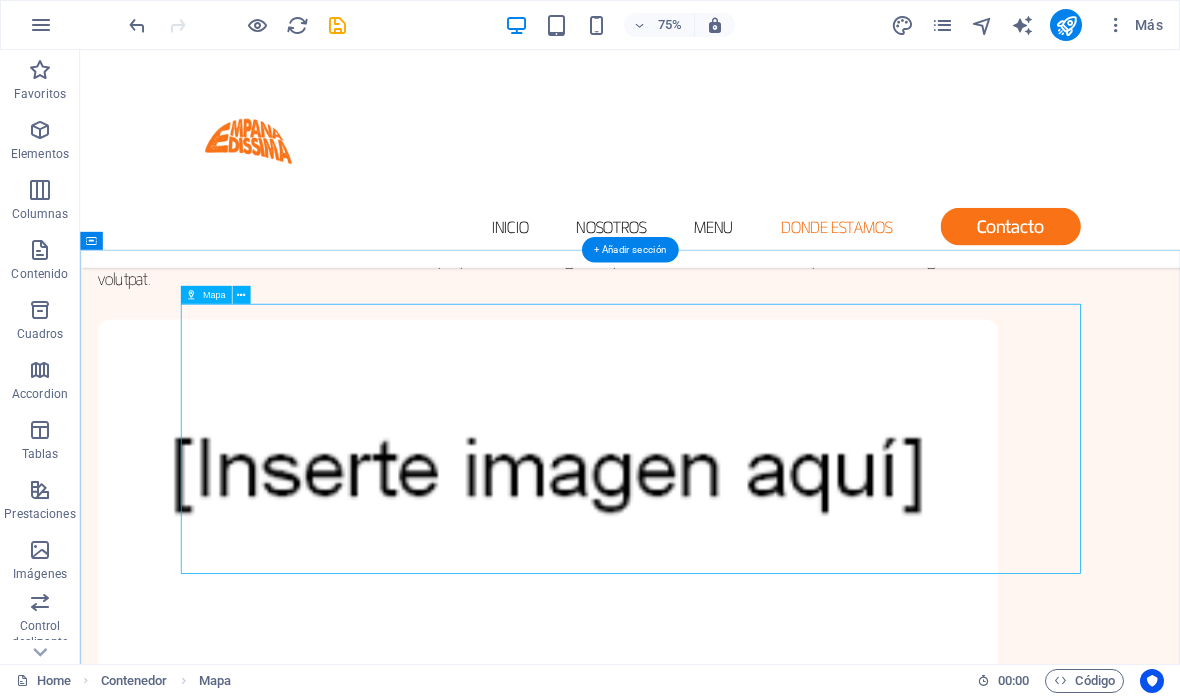 scroll, scrollTop: 1783, scrollLeft: 0, axis: vertical 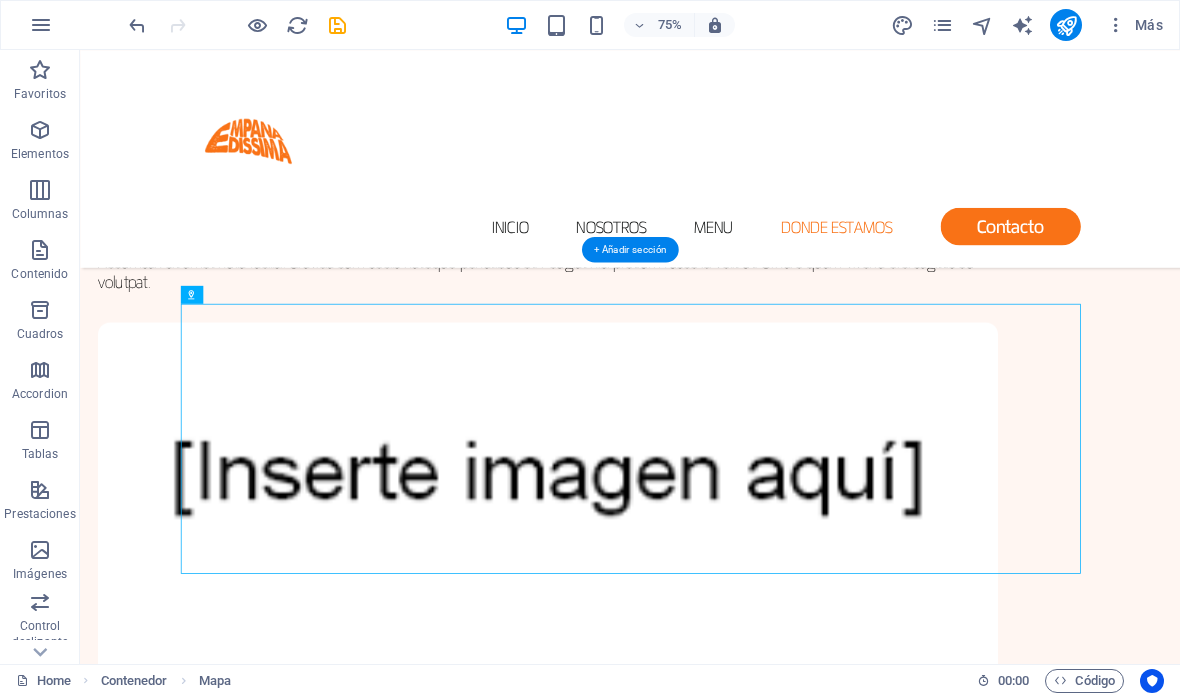 click on "Para navegar por el mapa con gestos táctiles, presiona dos veces y mantén el dedo sobre este. Luego, arrastra el mapa. ← Mover a la izquierda → Mover a la derecha ↑ Mover hacia arriba ↓ Mover hacia abajo + Acercar - Alejar Inicio Mover a la izquierda un 75% Fin Mover a la derecha un 75% Página anterior Mover hacia arriba un 75% Página siguiente Mover hacia abajo un 75% Mapa Relieve Satélite Etiquetas Combinaciones de teclas Datos del mapa Datos del mapa ©2025 Datos del mapa ©2025 1 km  Hacer clic para alternar entre unidades imperiales y métricas Condiciones Informar un error en el mapa Lorem ipsum dolor sit amet, consectetur adipiscing elit. NOS PUEDES ENCONTRAR EN [STREET] #[NUMBER] Lorem ipsum dolor sit amet, consectetur adipiscing elit. [STREET] #[NUMBER] Lorem ipsum dolor sit amet, consectetur adipiscing elit. ALGO MAS" at bounding box center [813, 2068] 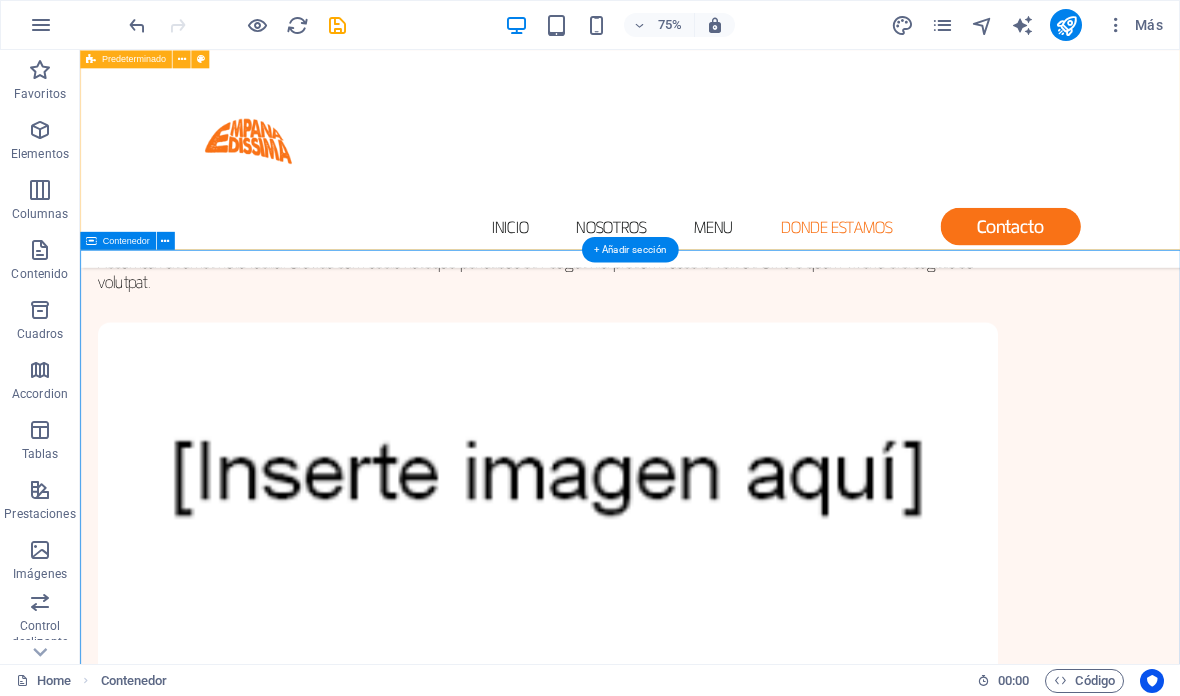 click at bounding box center (165, 241) 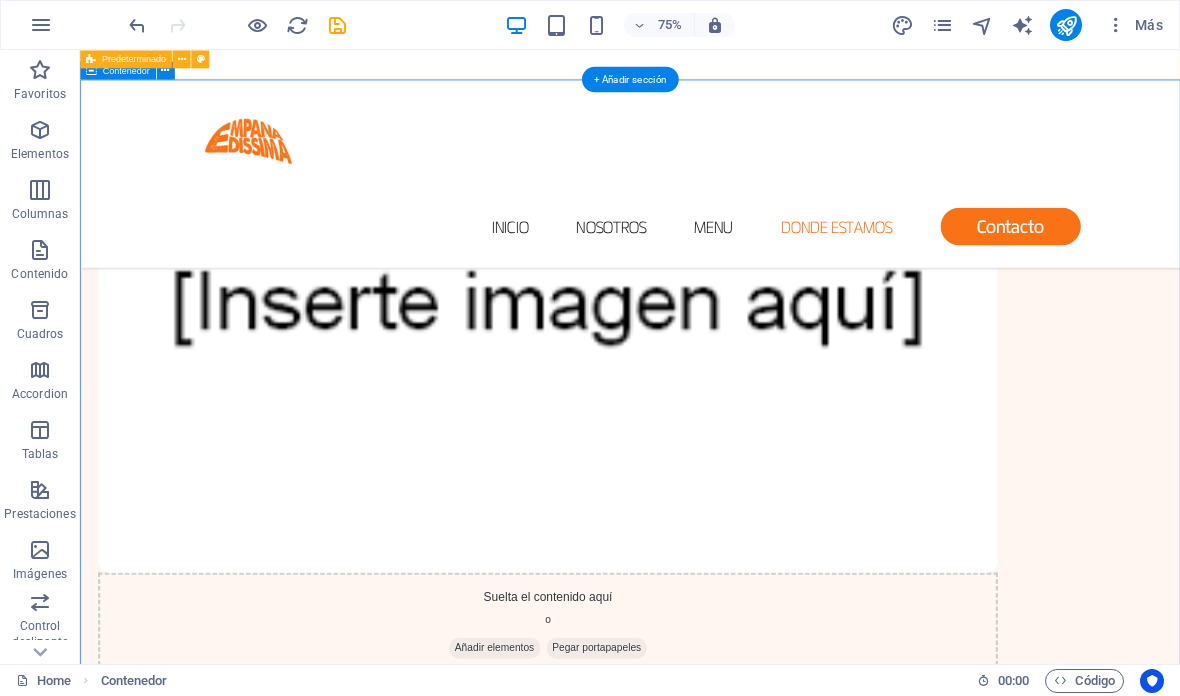 scroll, scrollTop: 2011, scrollLeft: 0, axis: vertical 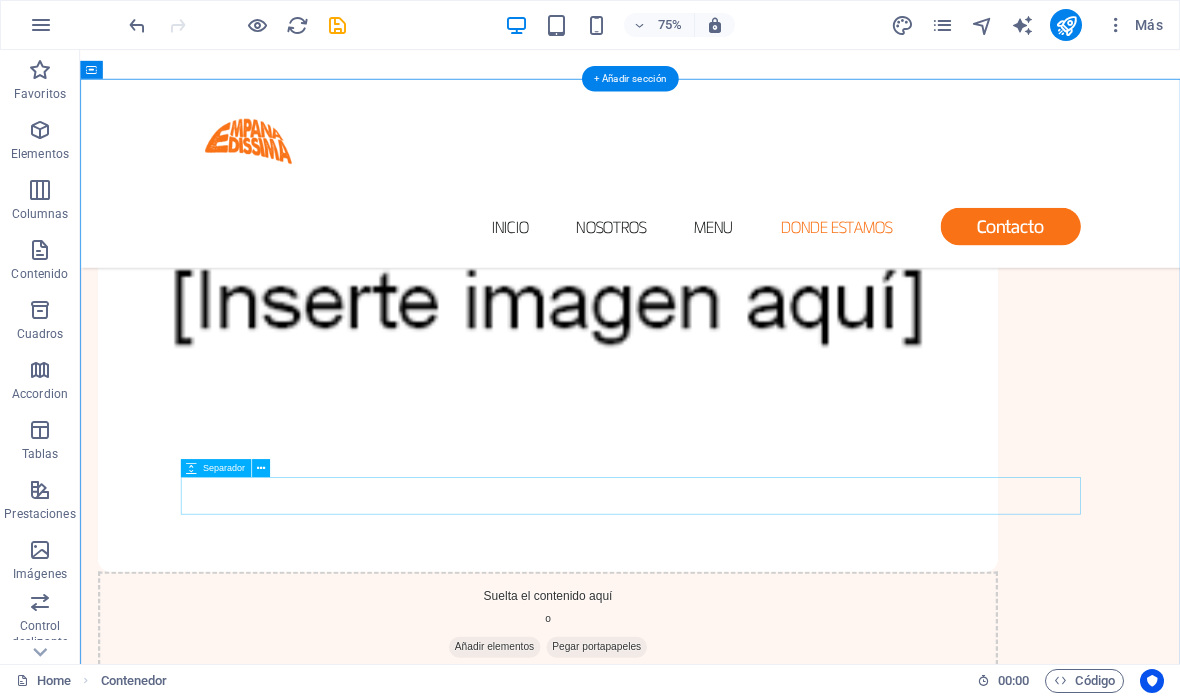 click at bounding box center (814, 1515) 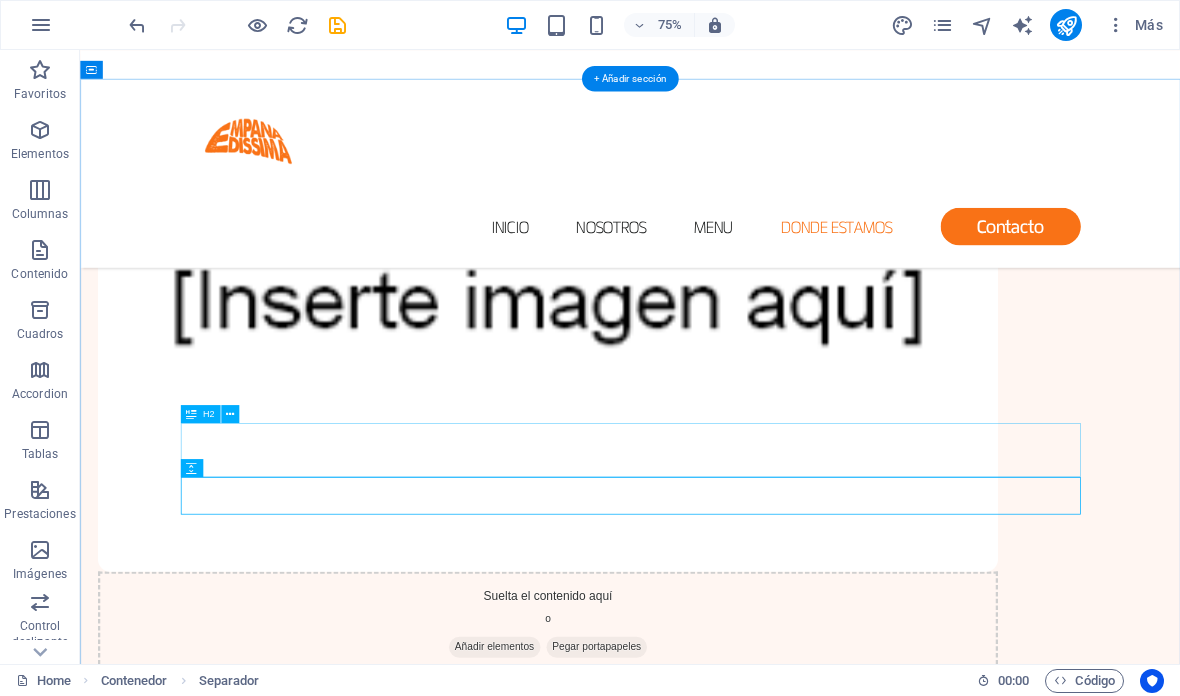click on "NOS PUEDES ENCONTRAR EN" at bounding box center (814, 1454) 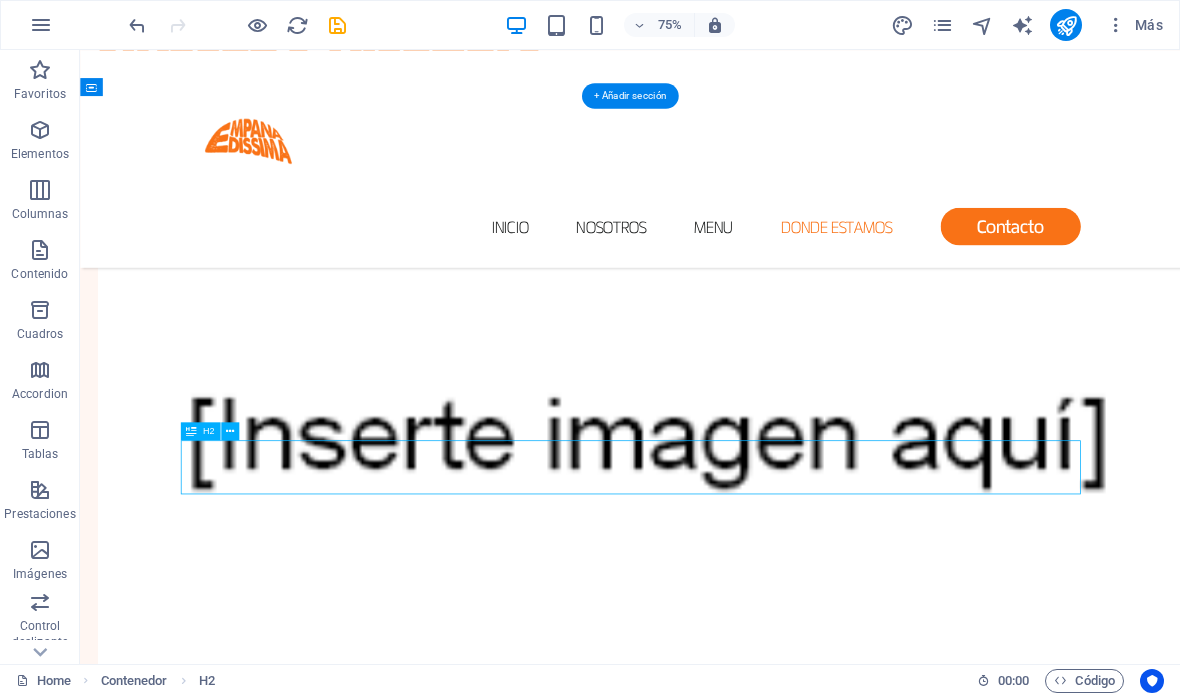 scroll, scrollTop: 1887, scrollLeft: 0, axis: vertical 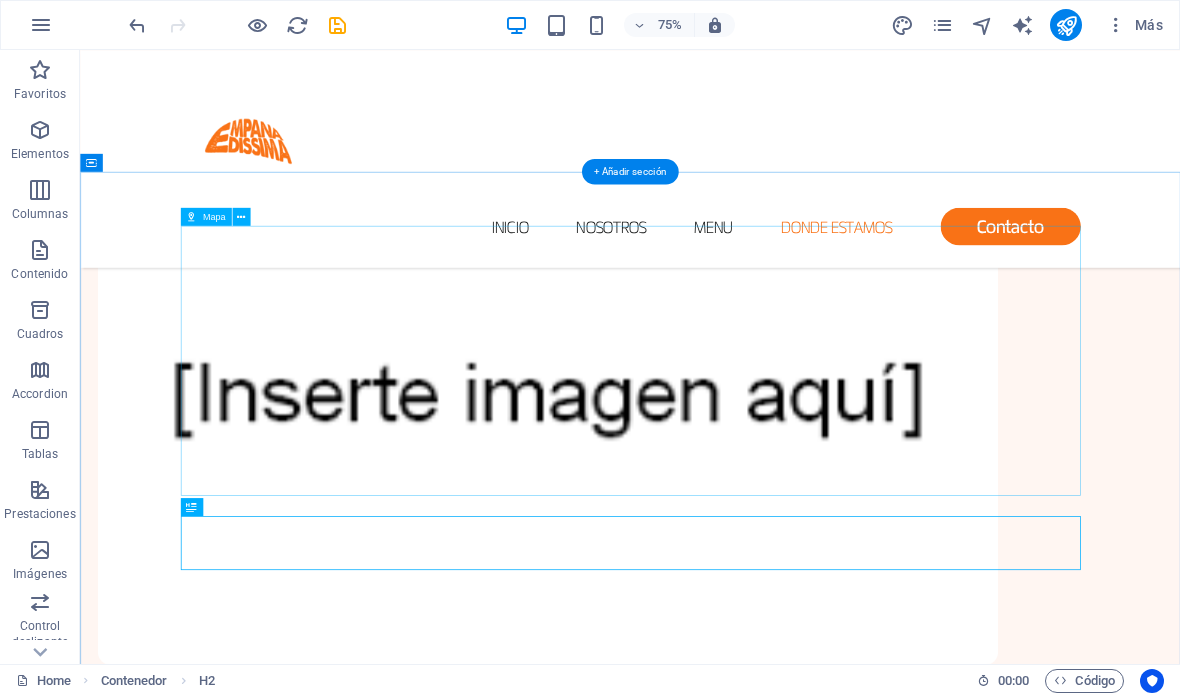 click on "Para navegar por el mapa con gestos táctiles, presiona dos veces y mantén el dedo sobre este. Luego, arrastra el mapa. ← Mover a la izquierda → Mover a la derecha ↑ Mover hacia arriba ↓ Mover hacia abajo + Acercar - Alejar Inicio Mover a la izquierda un 75% Fin Mover a la derecha un 75% Página anterior Mover hacia arriba un 75% Página siguiente Mover hacia abajo un 75% Mapa Relieve Satélite Etiquetas Combinaciones de teclas Datos del mapa Datos del mapa ©2025 Datos del mapa ©2025 1 km  Hacer clic para alternar entre unidades imperiales y métricas Condiciones Informar un error en el mapa" at bounding box center [814, 1335] 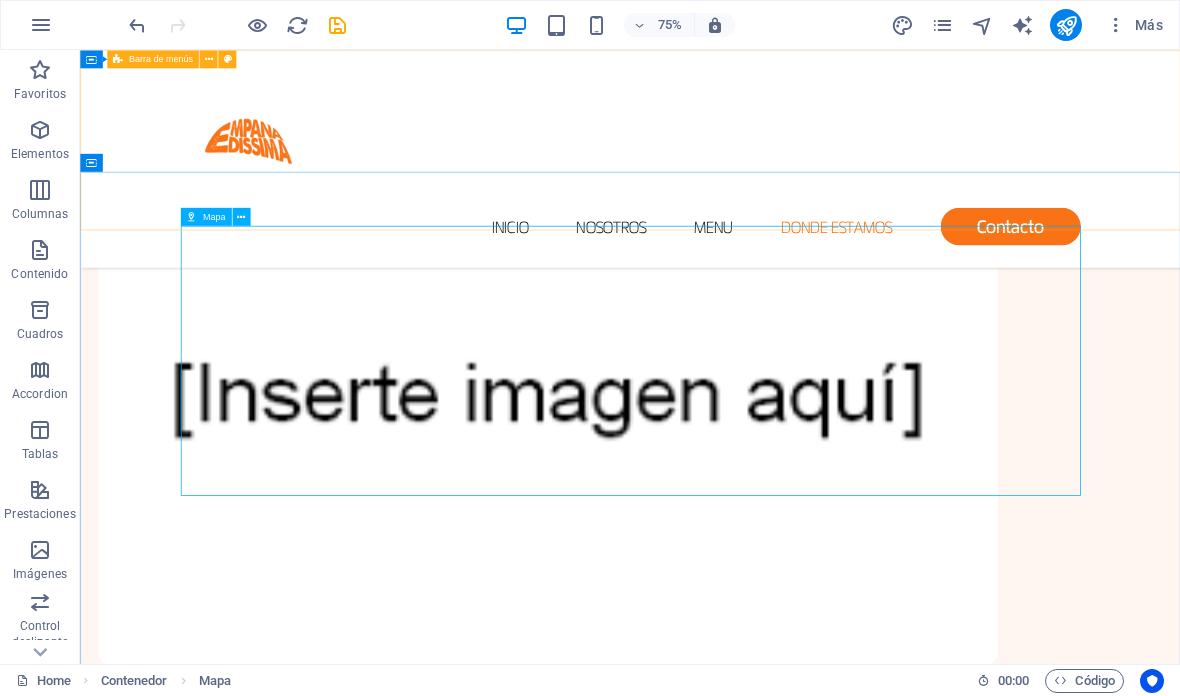 click at bounding box center (241, 217) 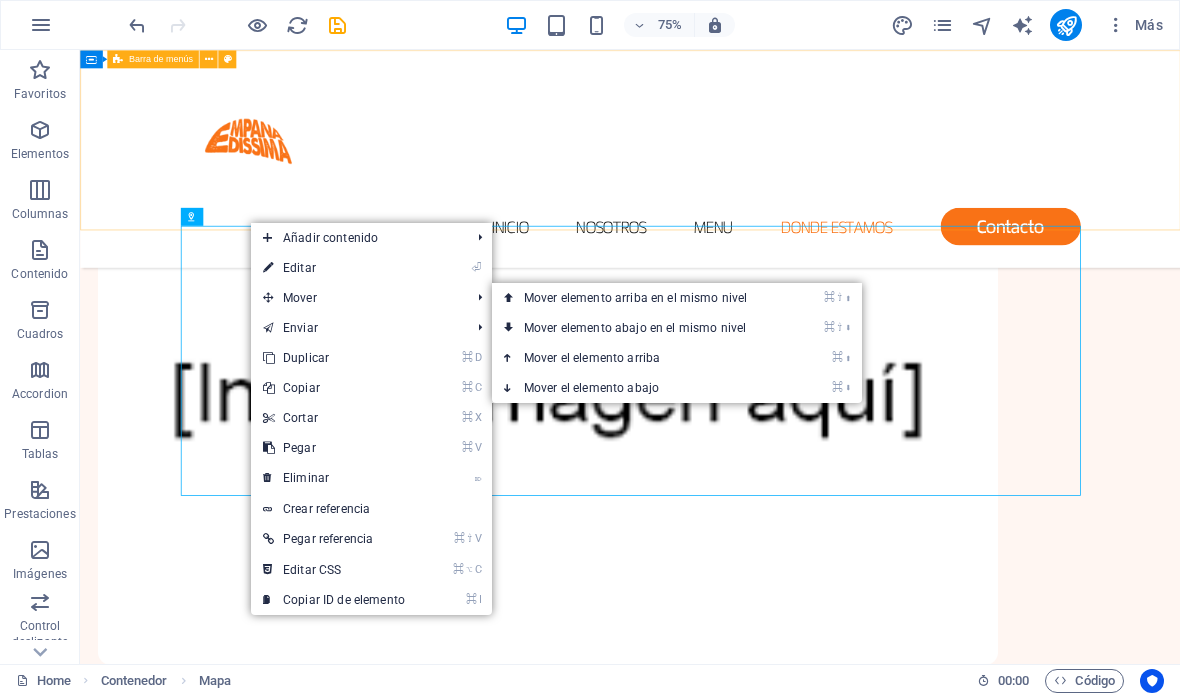 click at bounding box center [268, 478] 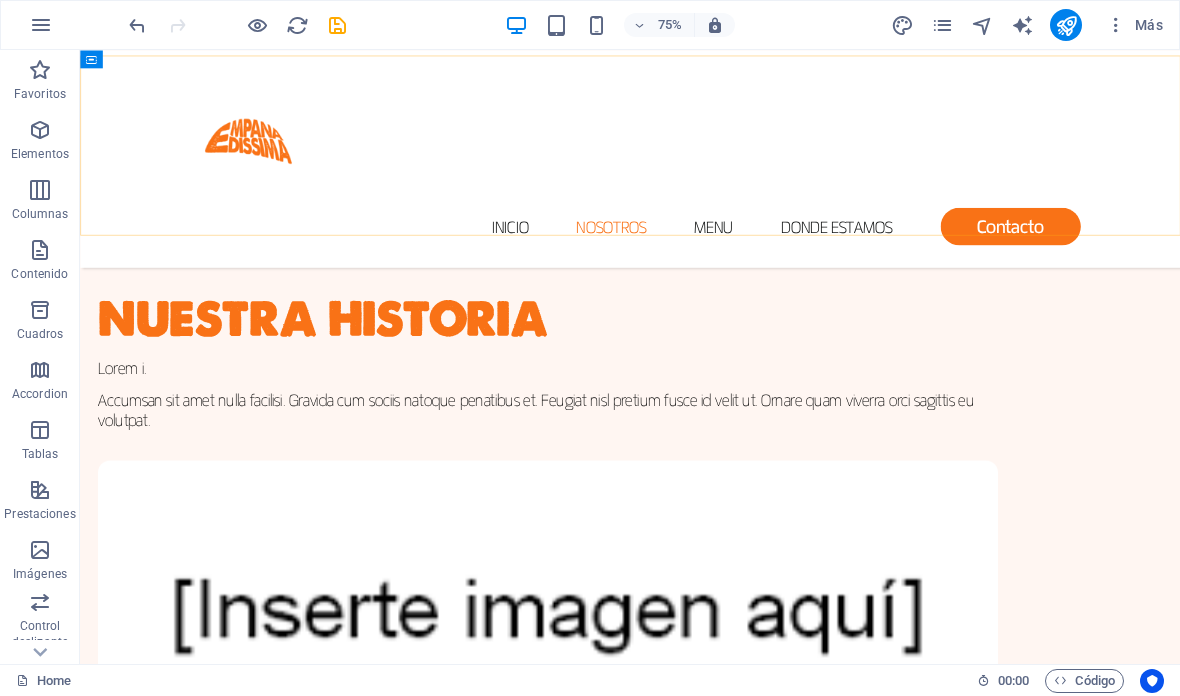 scroll, scrollTop: 1613, scrollLeft: 0, axis: vertical 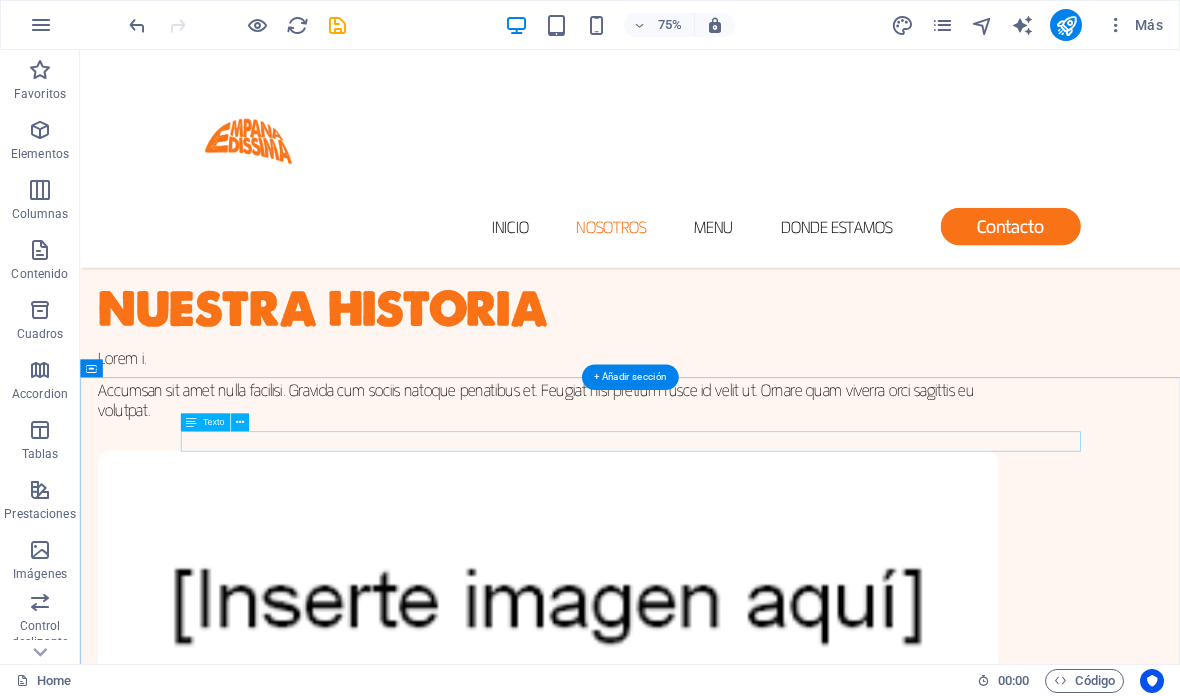 click on "Lorem ipsum dolor sit amet, consectetur adipiscing elit." at bounding box center [814, 1442] 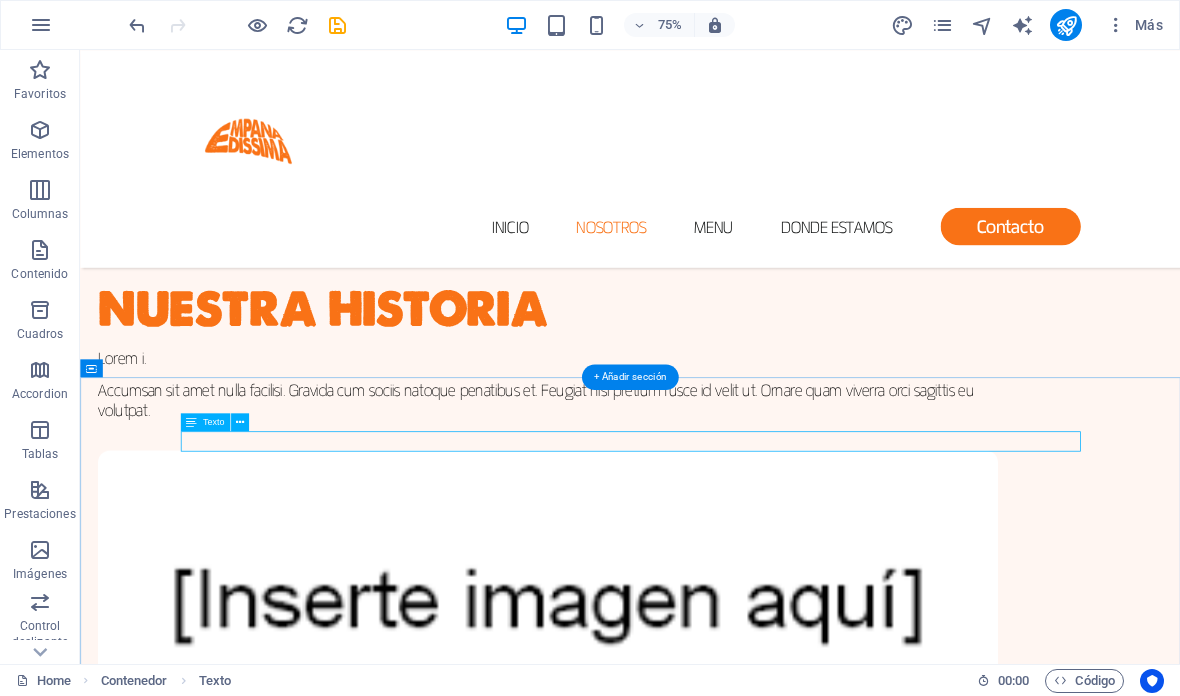 click at bounding box center [240, 422] 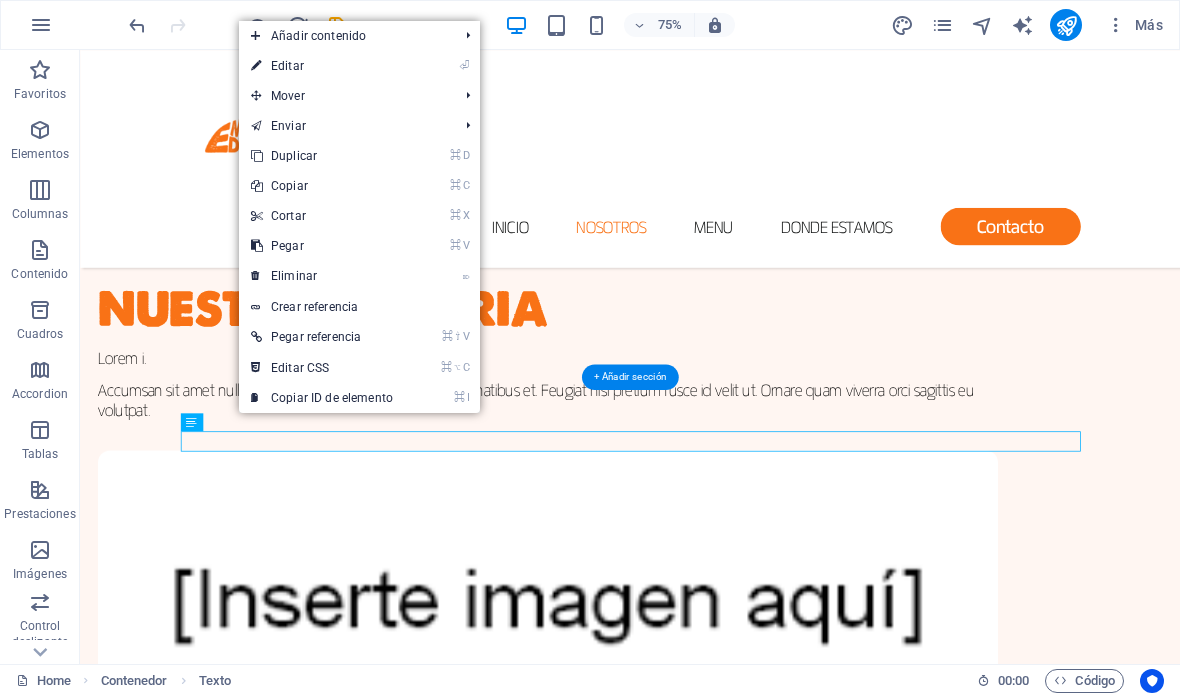 click on "⌦  Eliminar" at bounding box center (322, 276) 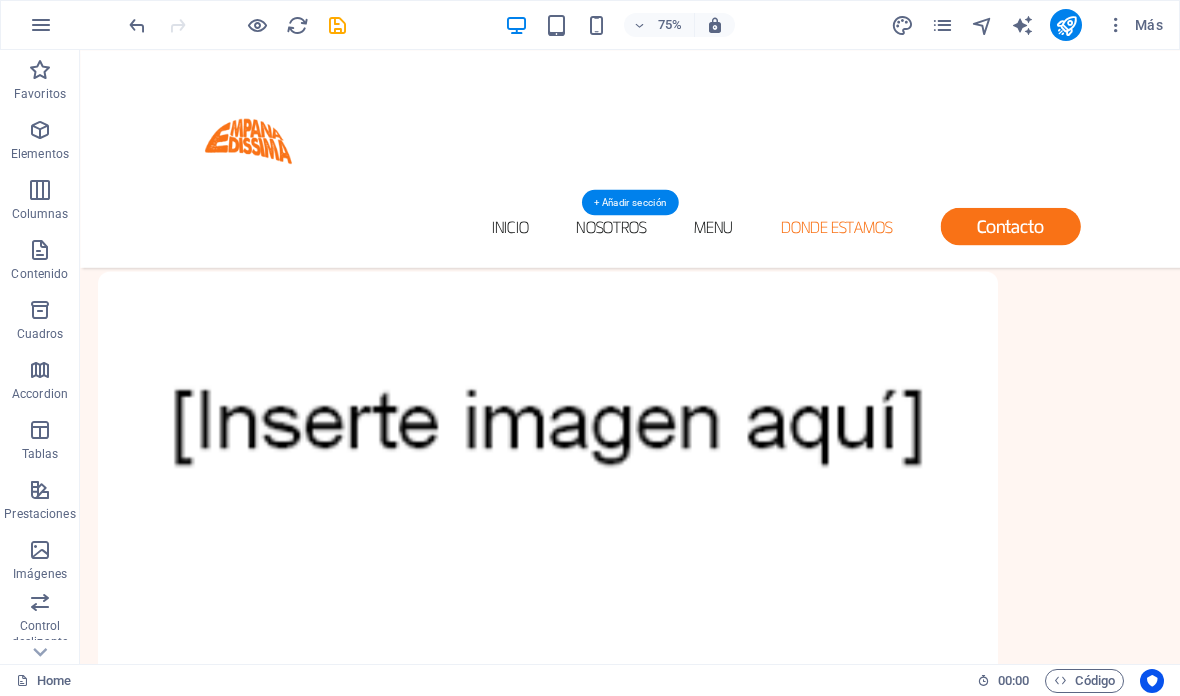 scroll, scrollTop: 1846, scrollLeft: 0, axis: vertical 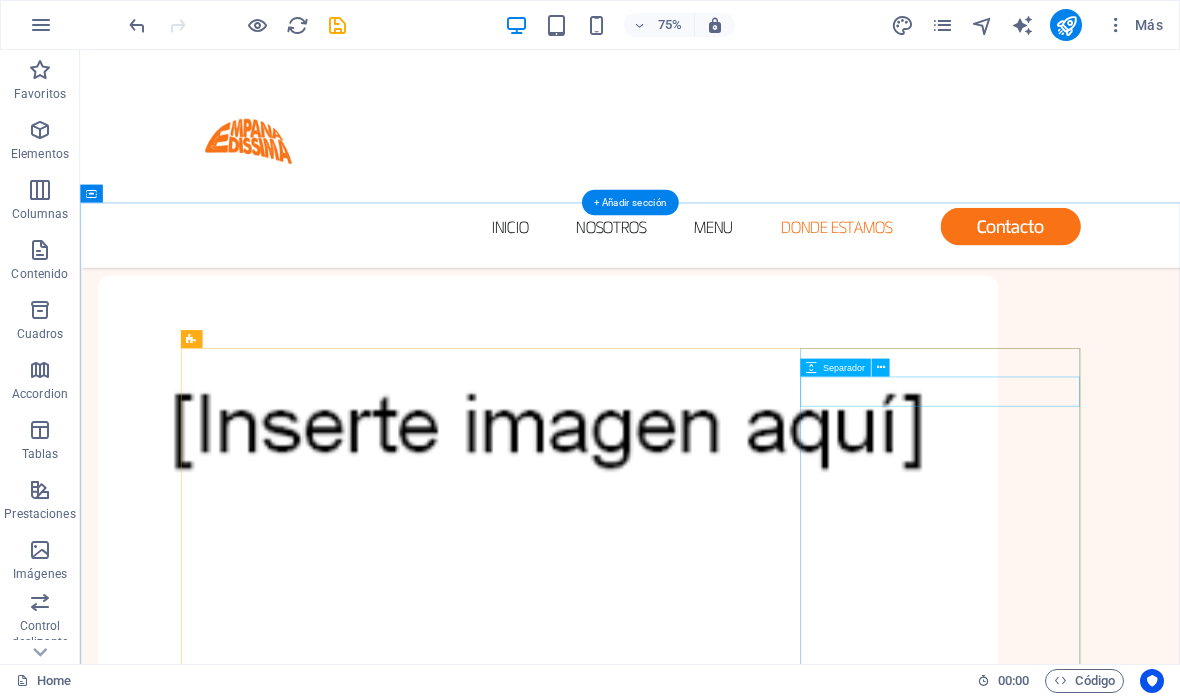 click at bounding box center (400, 2407) 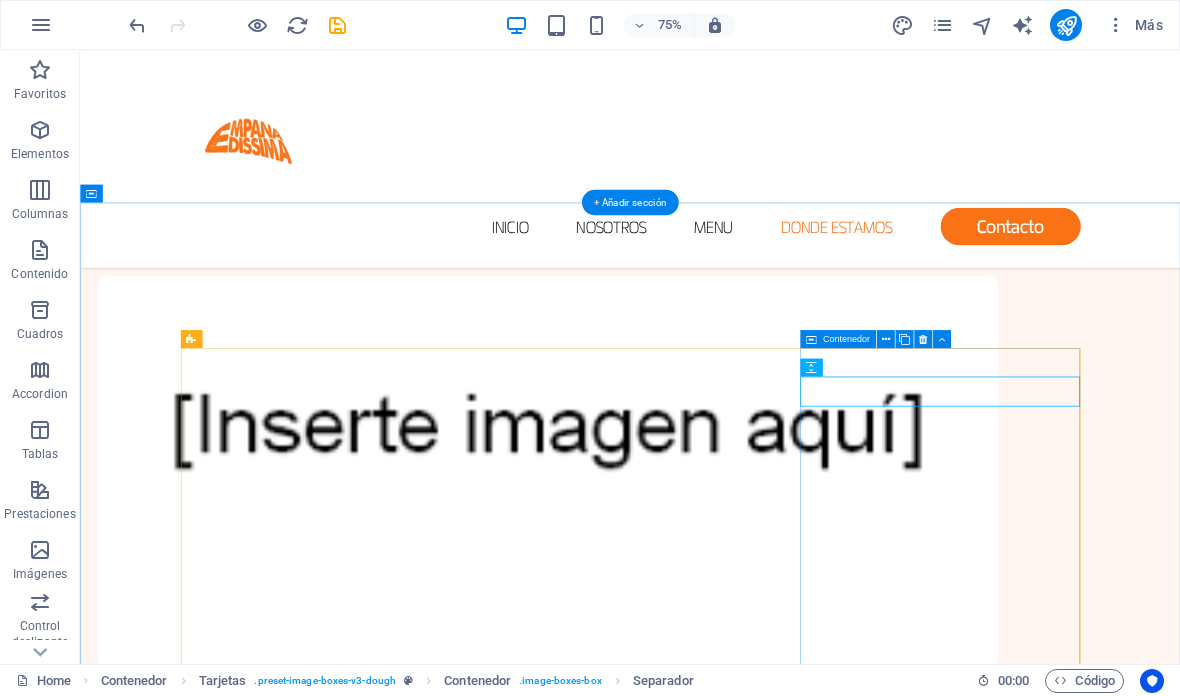 click on "ALGO MAS" at bounding box center (400, 2388) 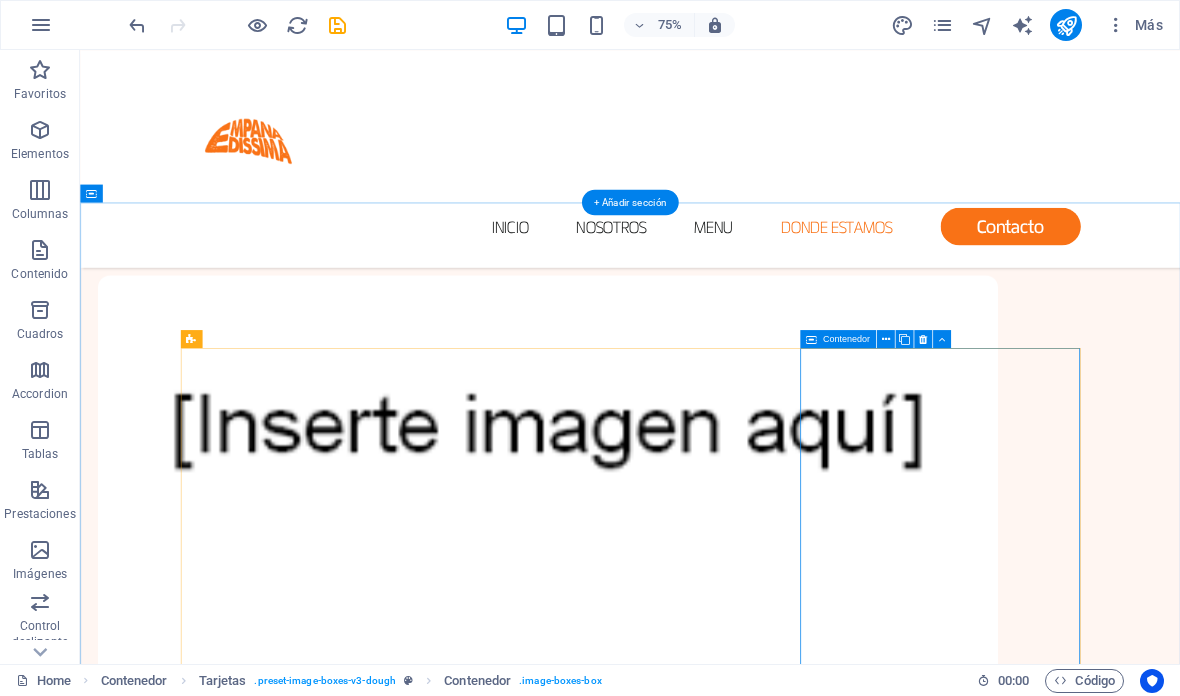 click on "ALGO MAS" at bounding box center [400, 2388] 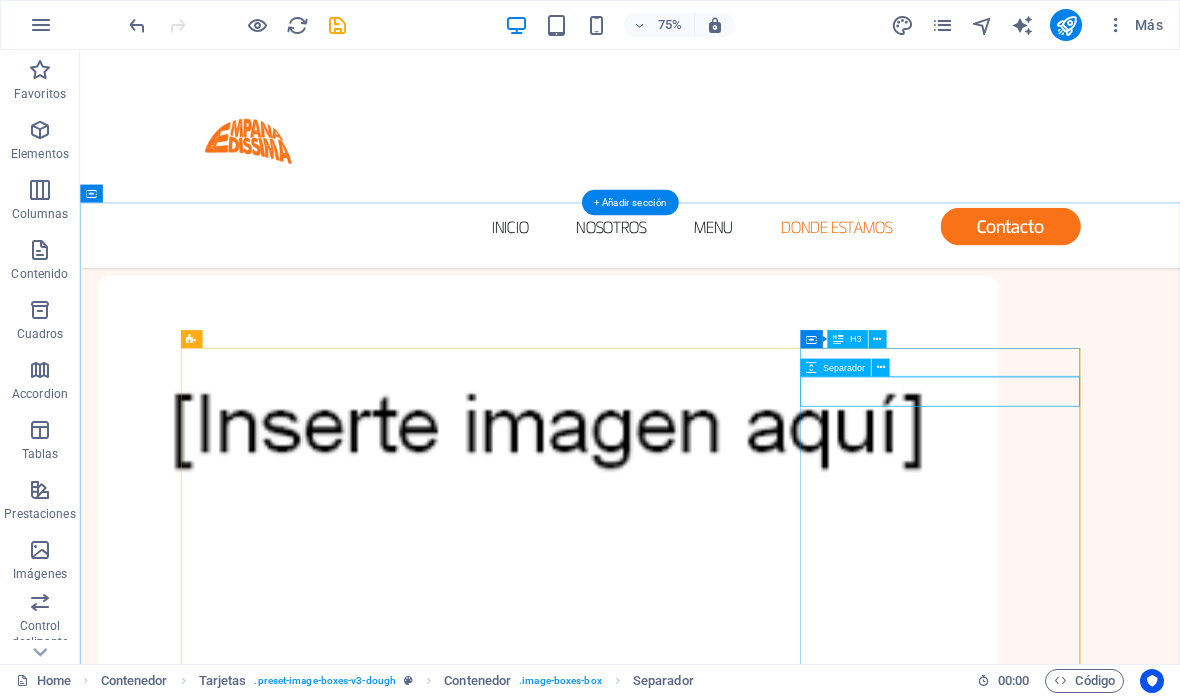 click at bounding box center (880, 368) 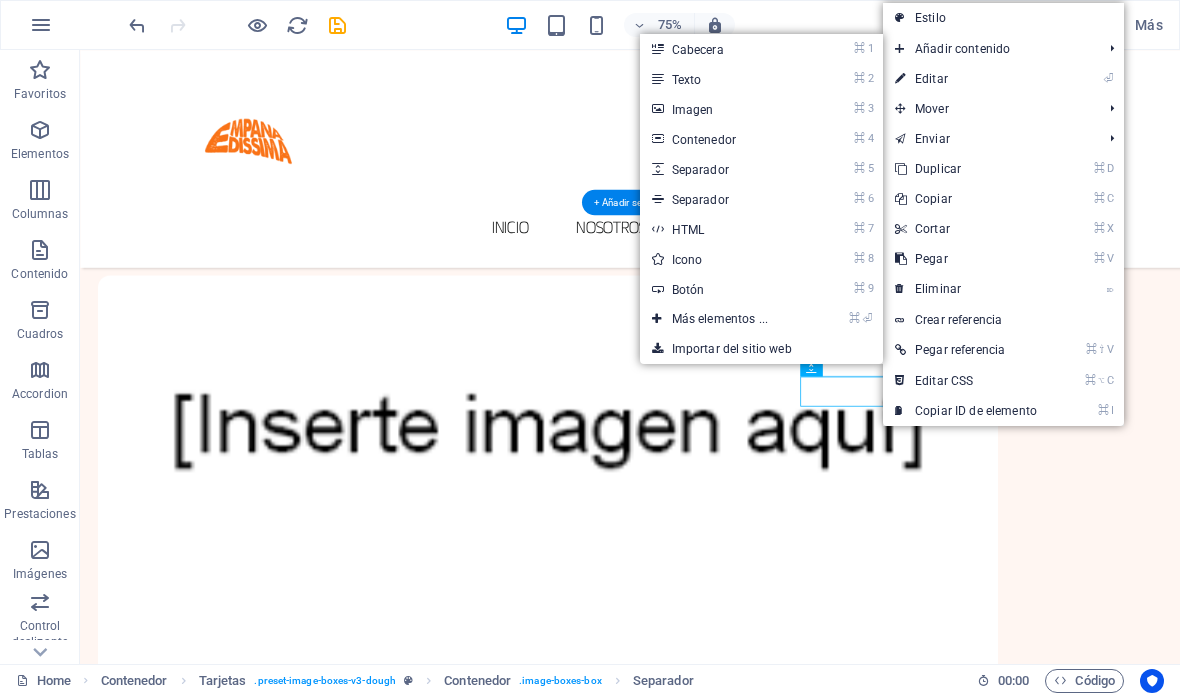 click on "⌘ ⏎  Más elementos ..." at bounding box center [724, 319] 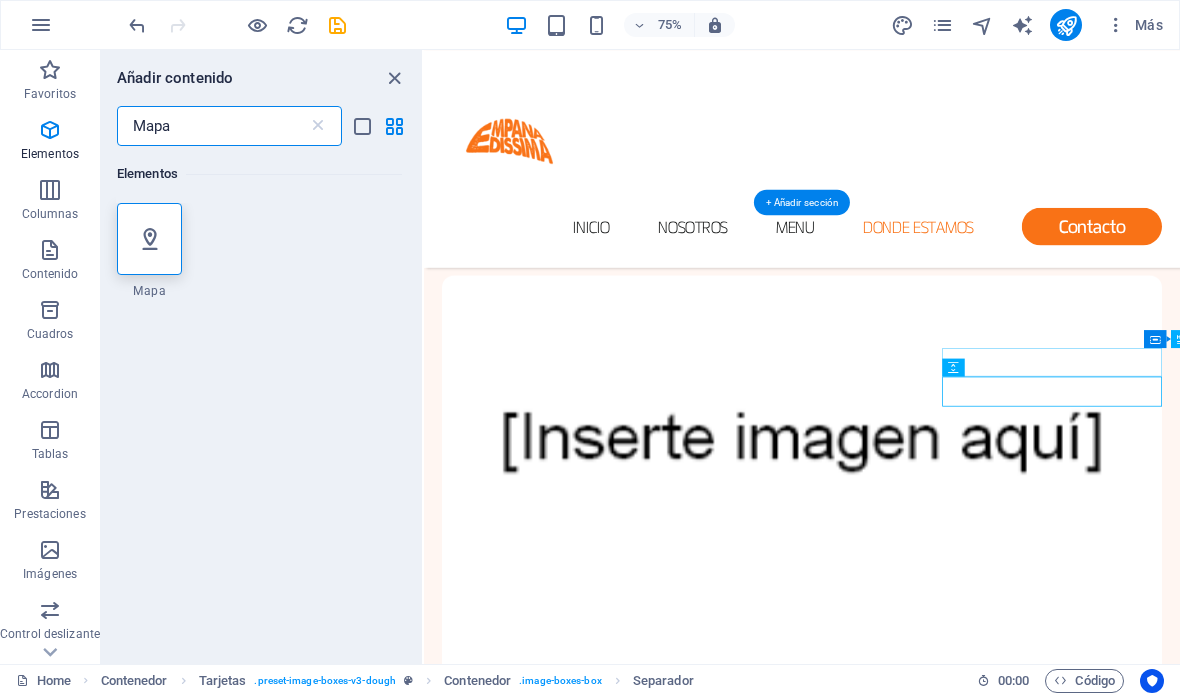 click at bounding box center (149, 239) 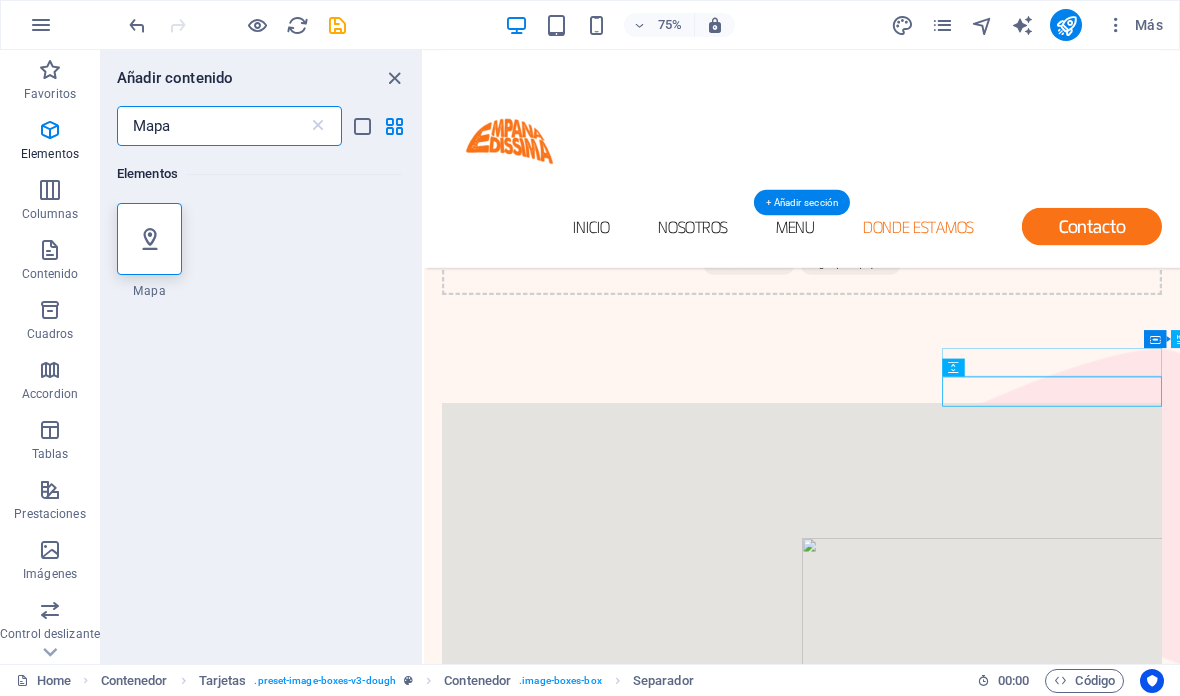 select on "1" 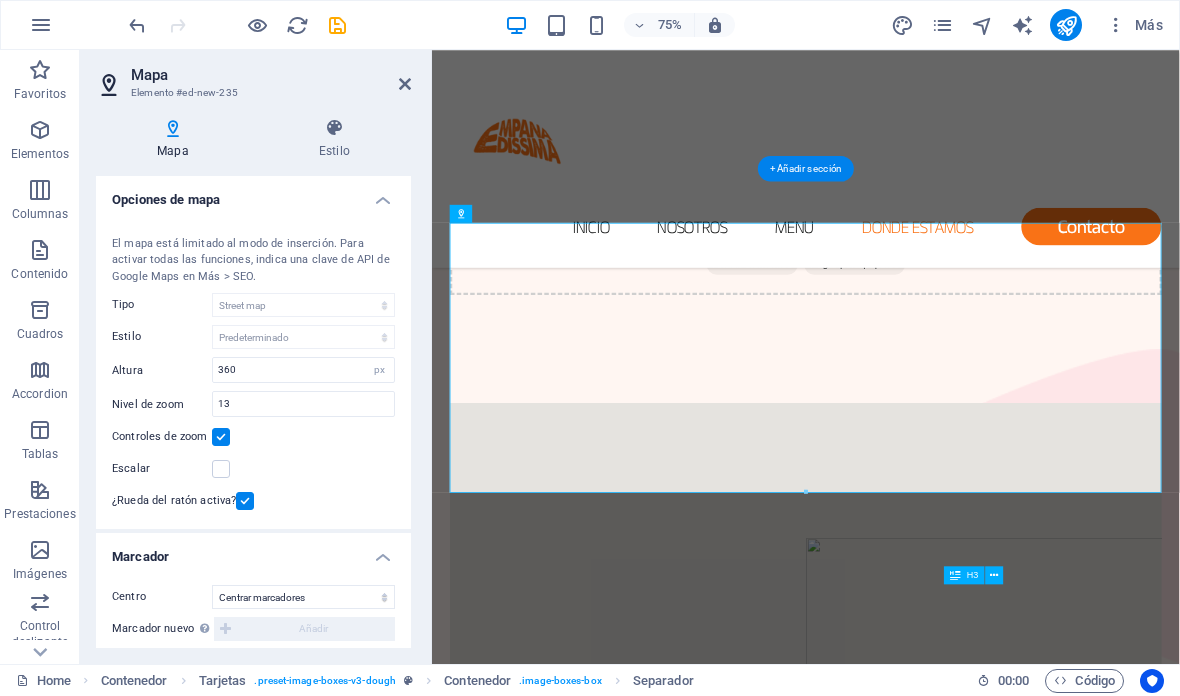 scroll, scrollTop: 1891, scrollLeft: 0, axis: vertical 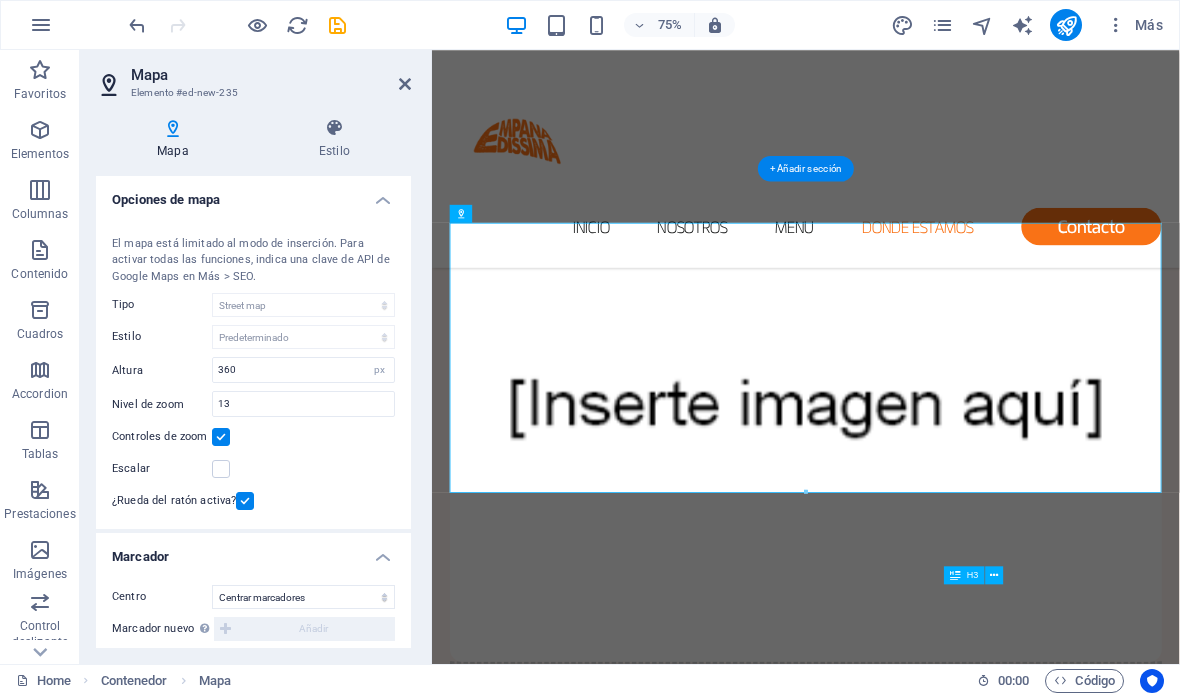 click on "75% Más" at bounding box center (590, 25) 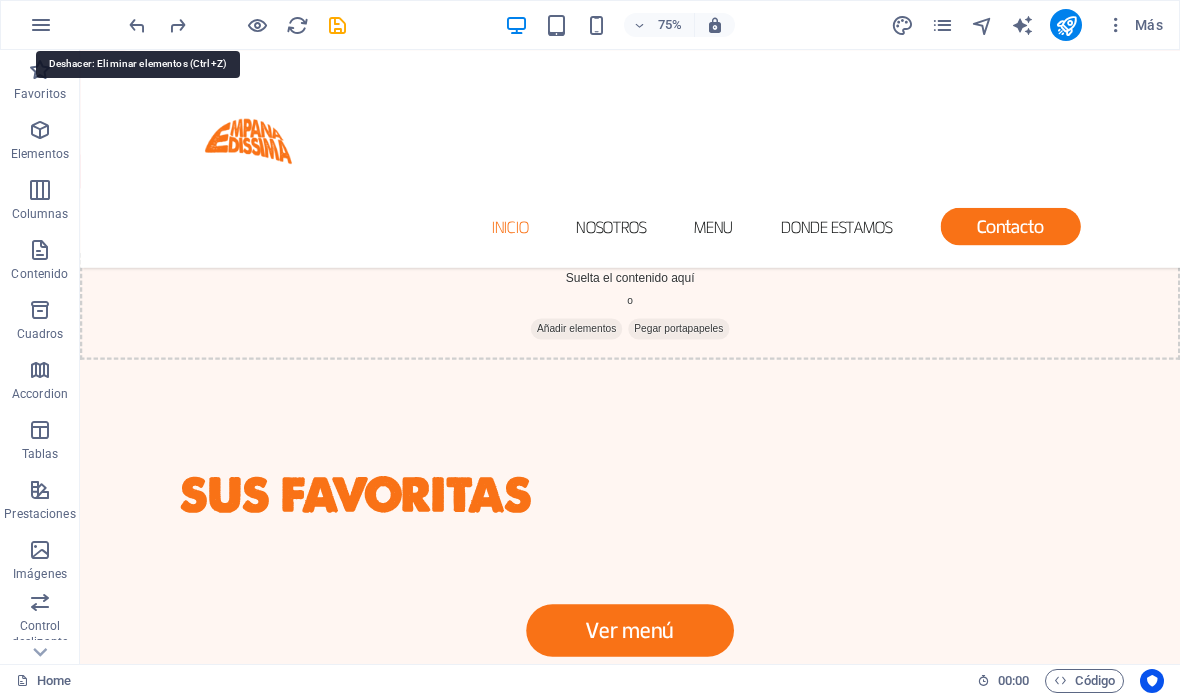 scroll, scrollTop: 984, scrollLeft: 0, axis: vertical 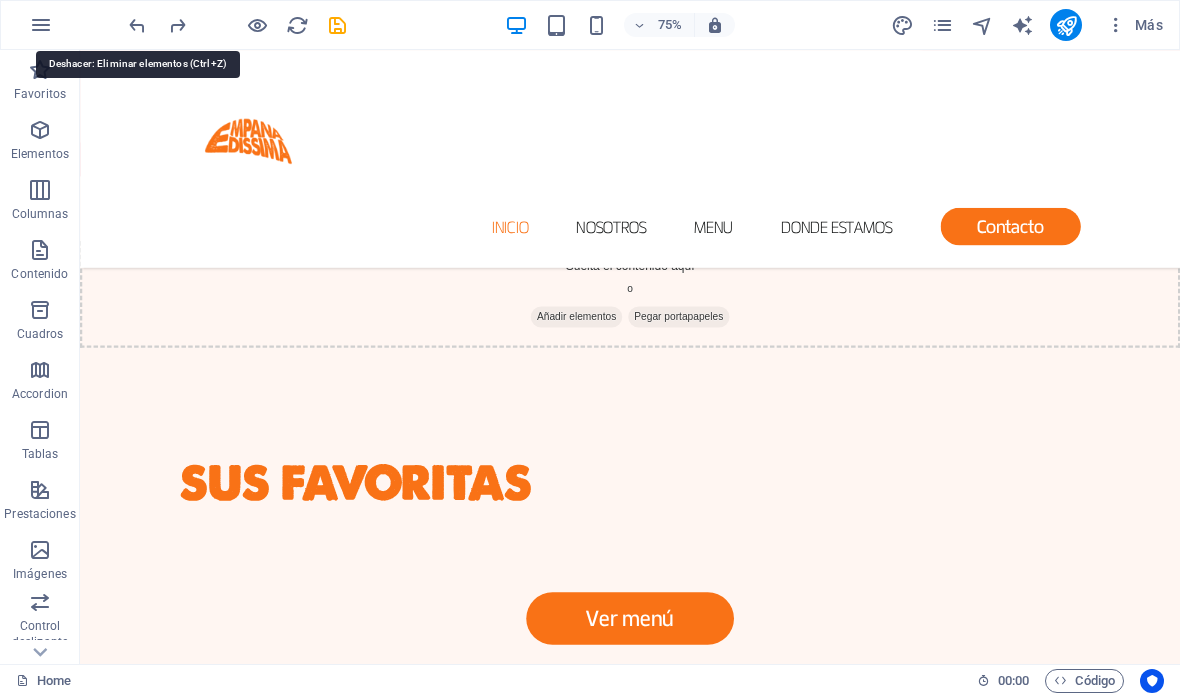 click on "Más" at bounding box center (1134, 25) 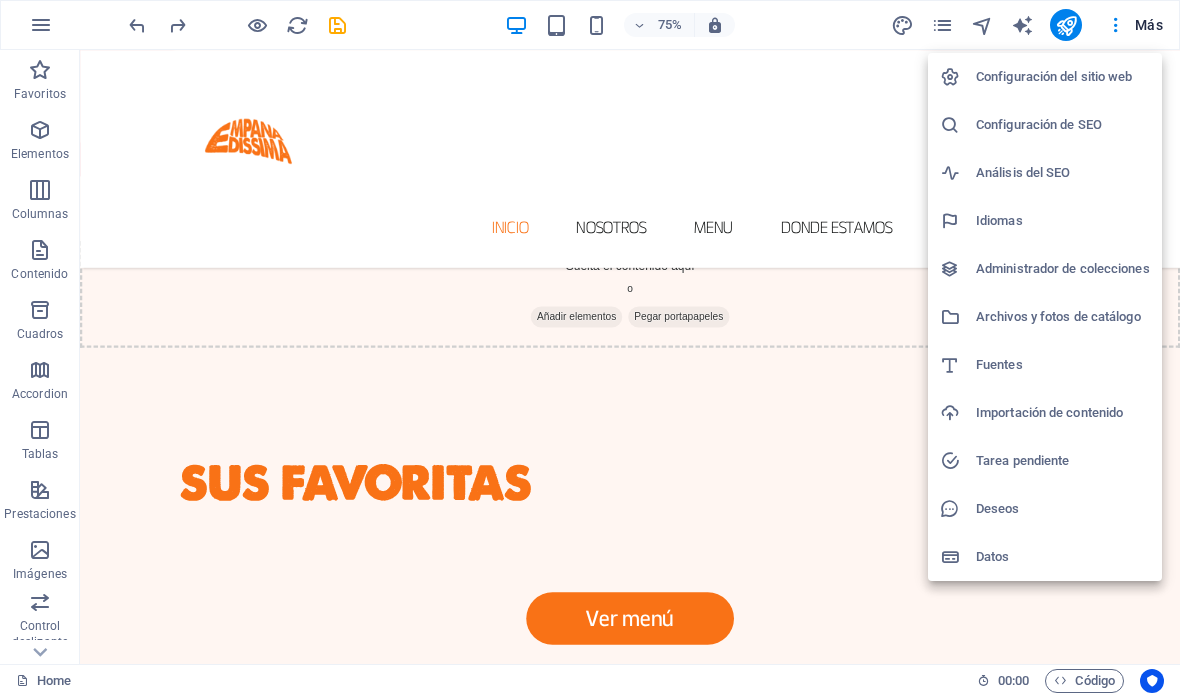 click at bounding box center (590, 348) 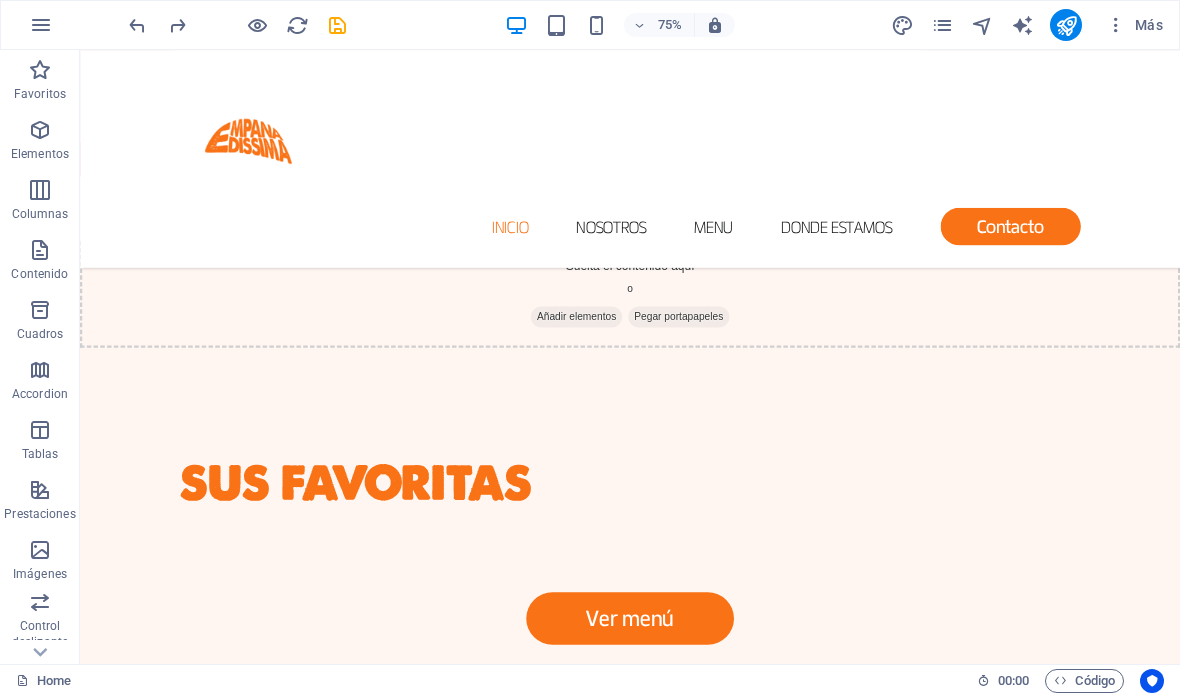 click at bounding box center (1066, 25) 